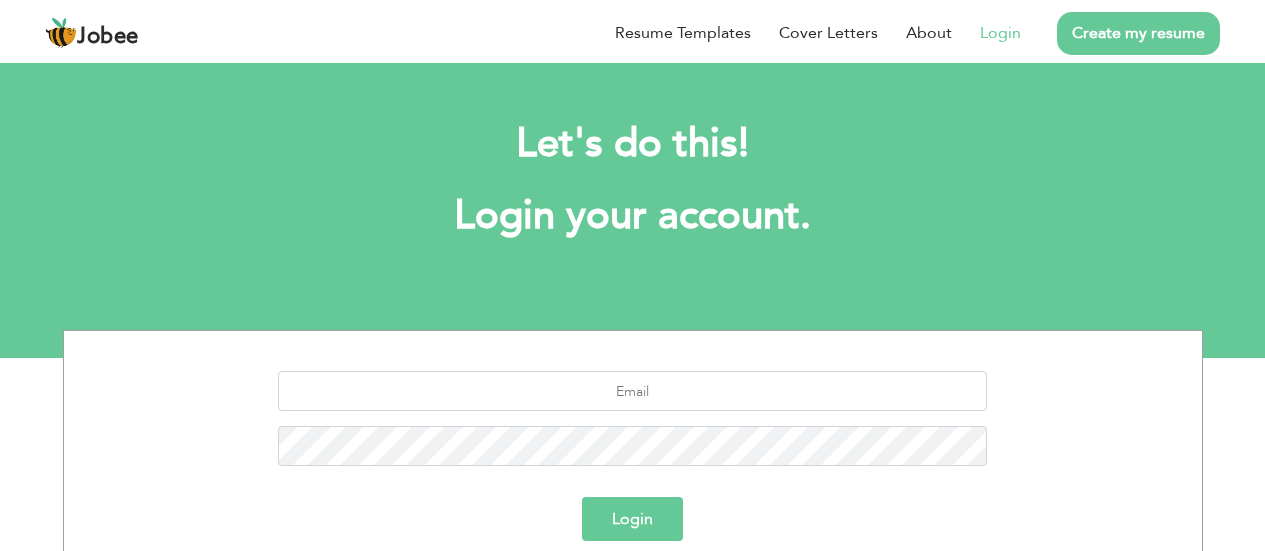 scroll, scrollTop: 0, scrollLeft: 0, axis: both 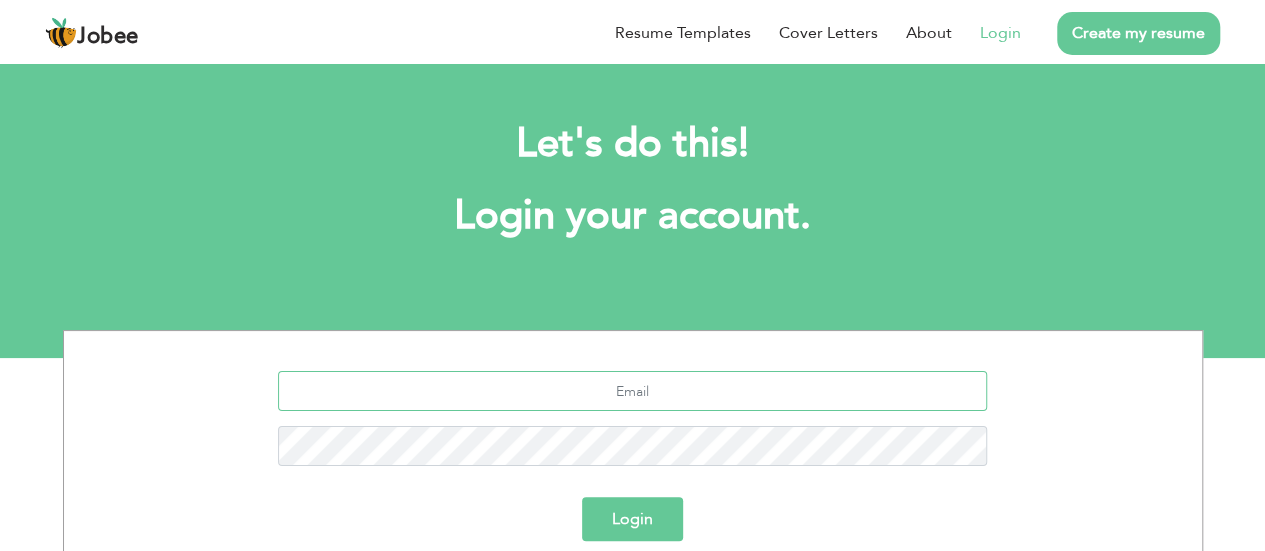 type on "[EMAIL_ADDRESS][DOMAIN_NAME]" 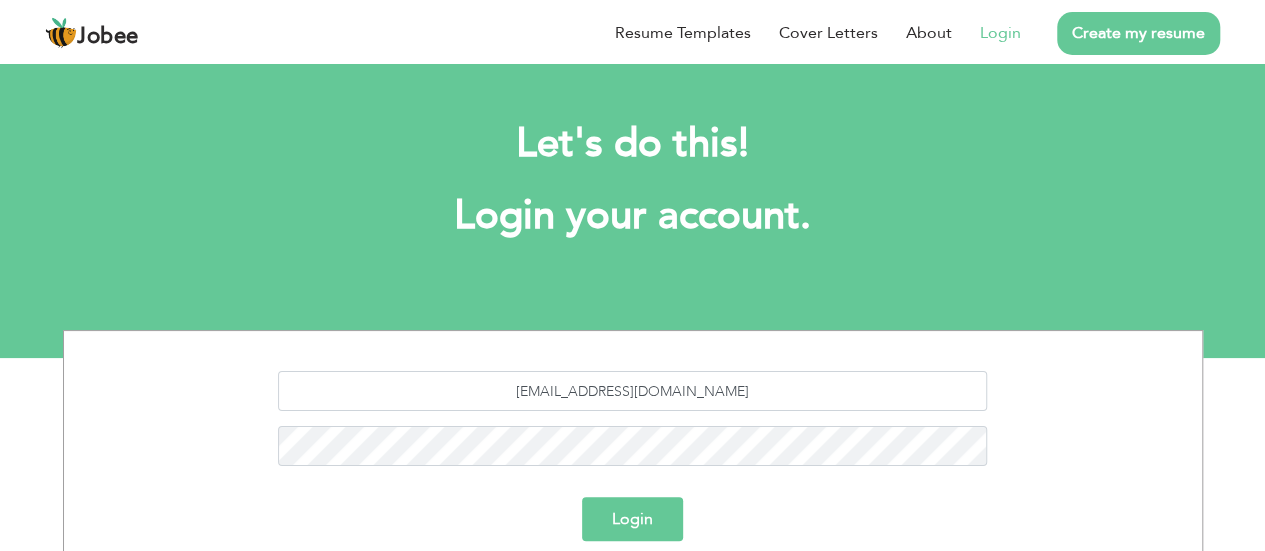click on "Login" at bounding box center (632, 519) 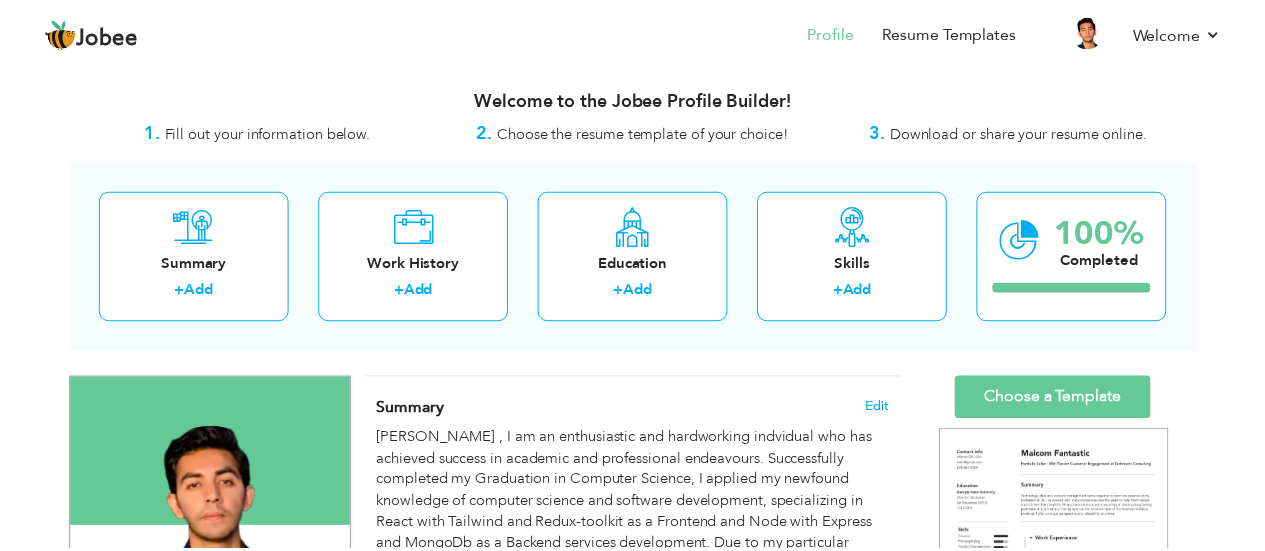 scroll, scrollTop: 0, scrollLeft: 0, axis: both 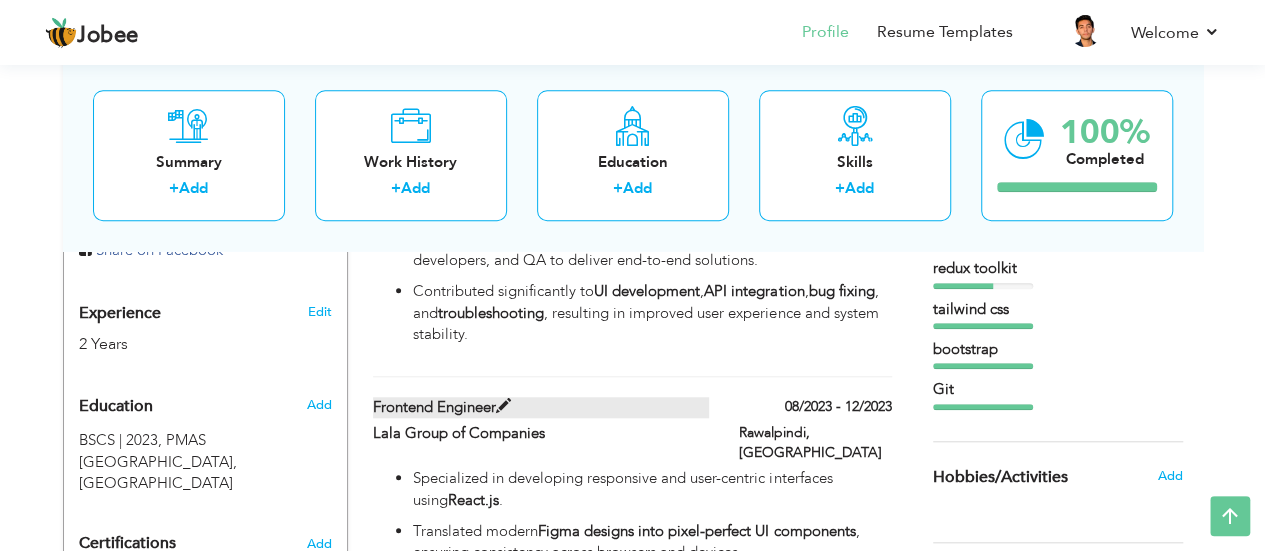click at bounding box center (503, 406) 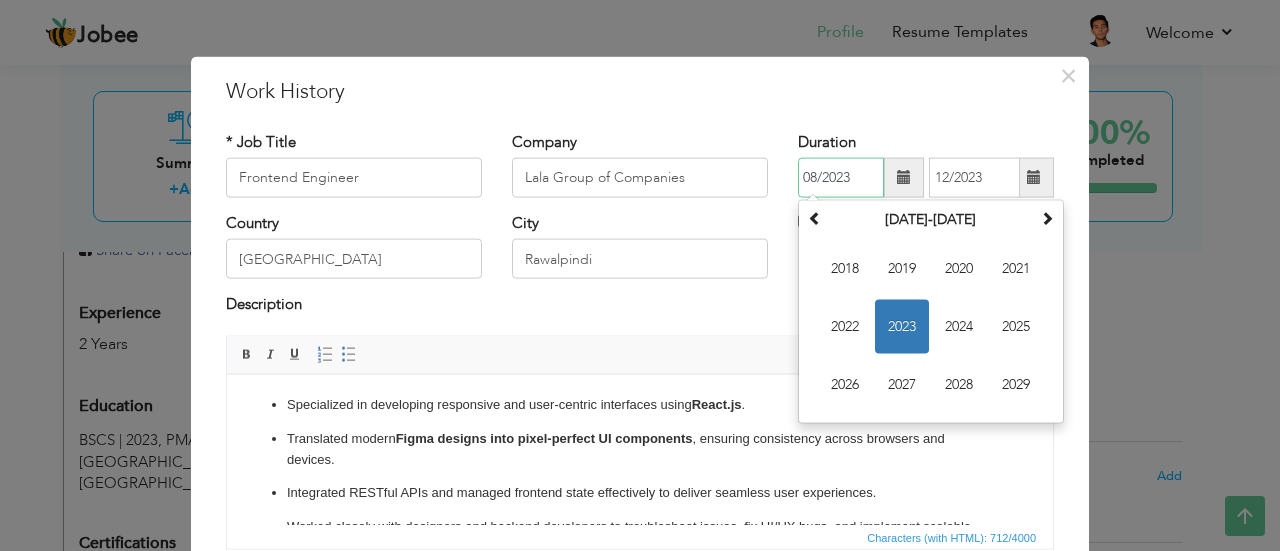 click on "08/2023" at bounding box center [841, 178] 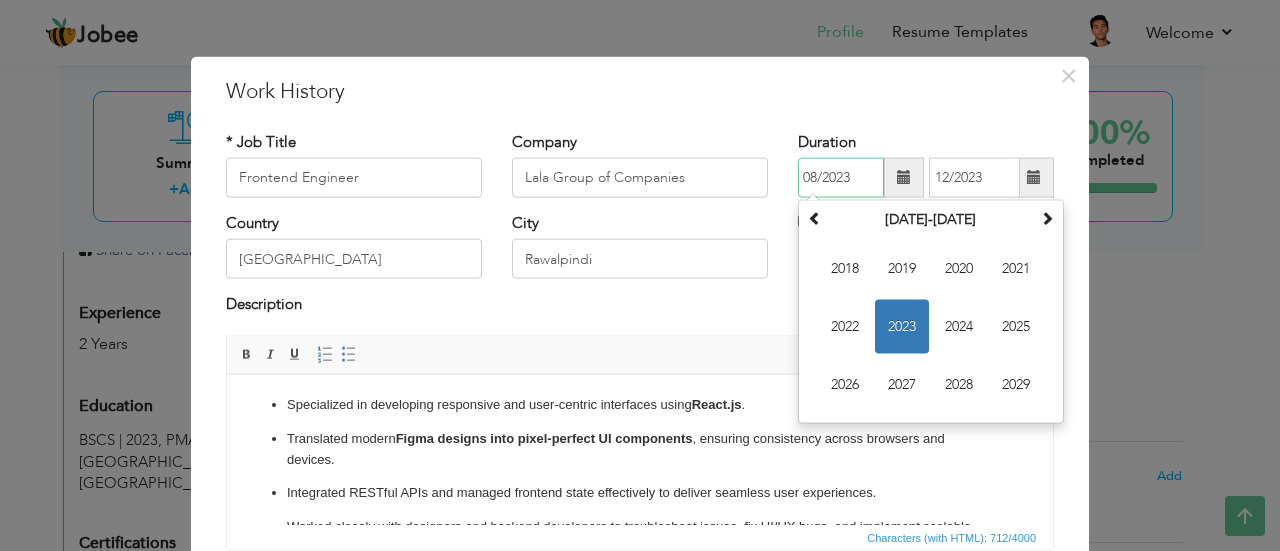 click on "08/2023" at bounding box center (841, 178) 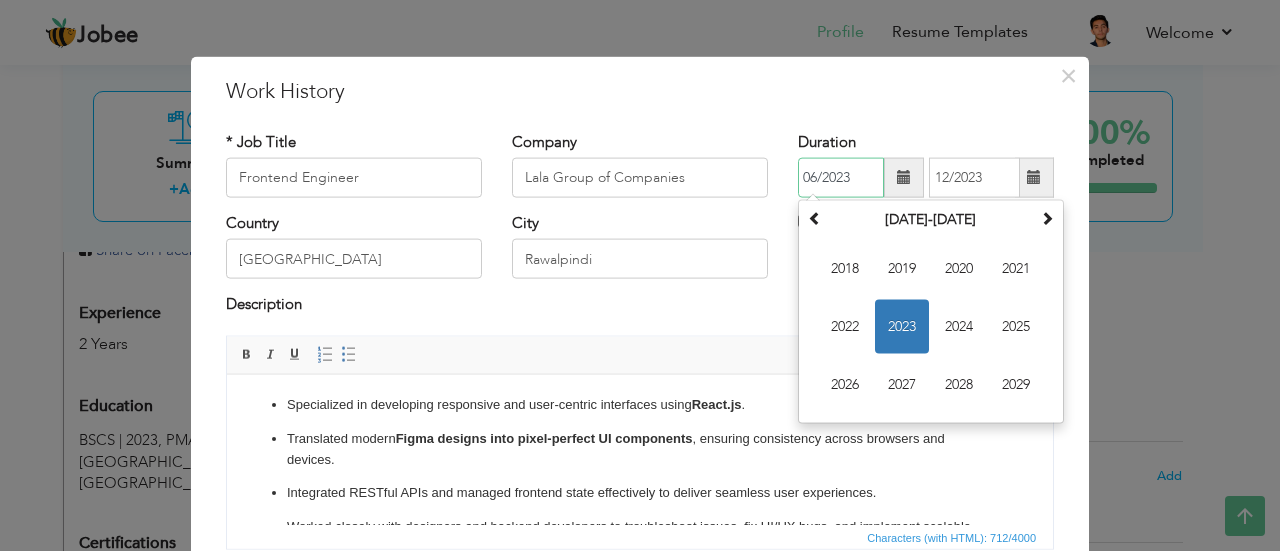 type on "06/2023" 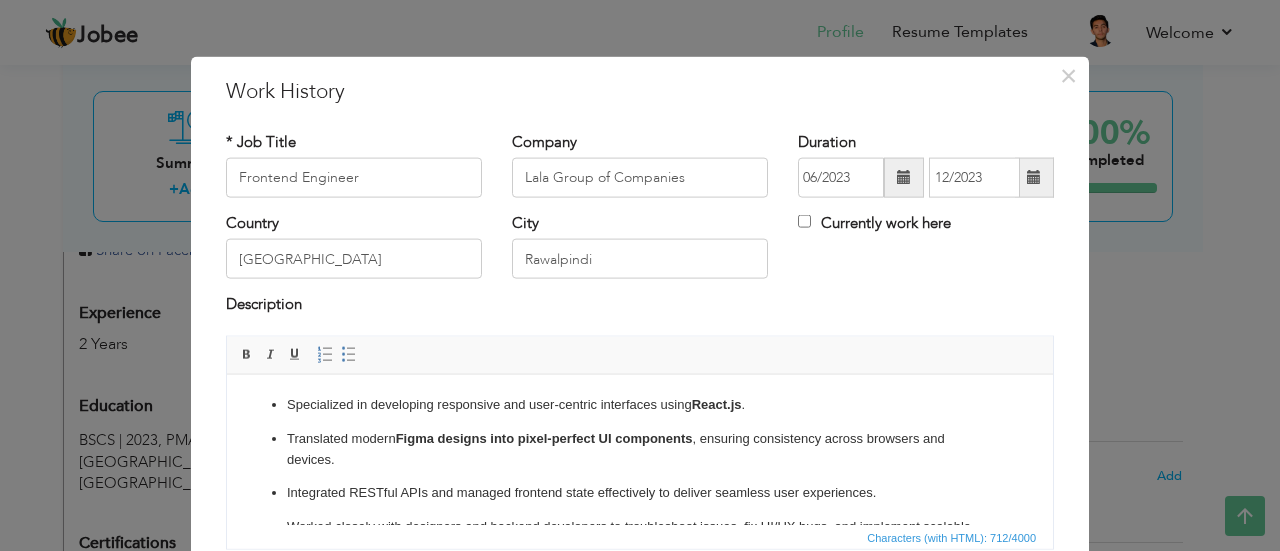 click on "Description" at bounding box center [640, 314] 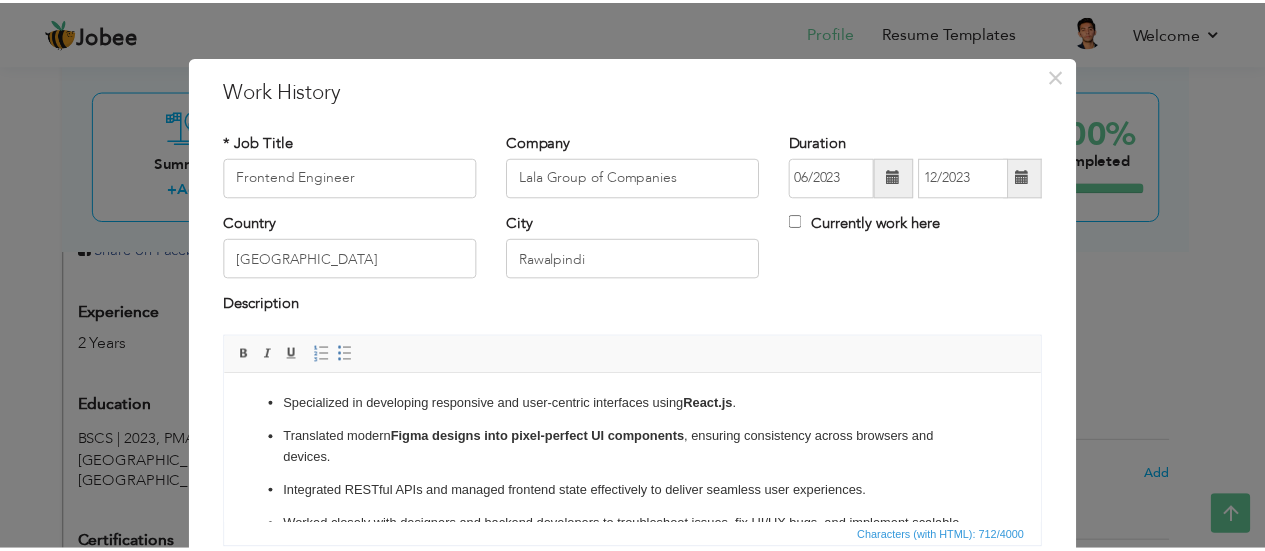 scroll, scrollTop: 158, scrollLeft: 0, axis: vertical 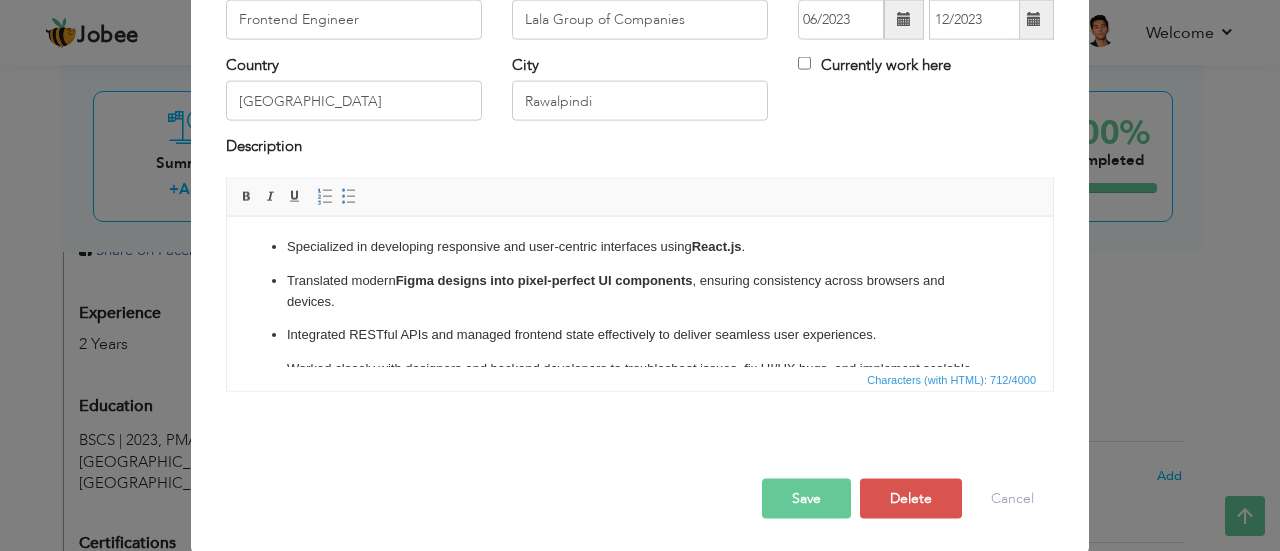 click on "Save" at bounding box center (806, 498) 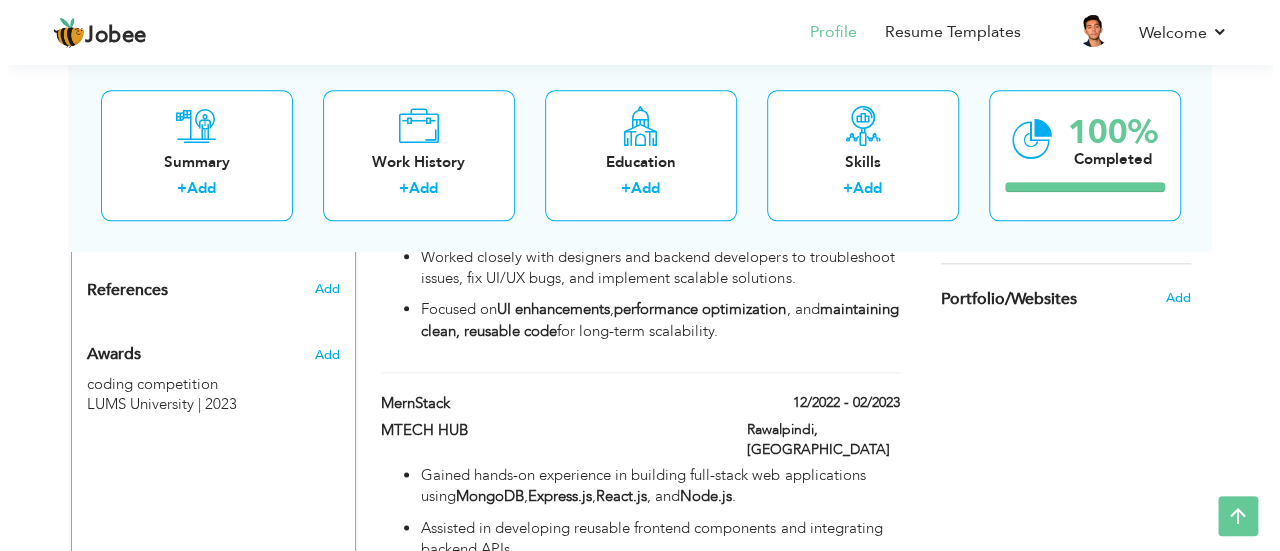 scroll, scrollTop: 1107, scrollLeft: 0, axis: vertical 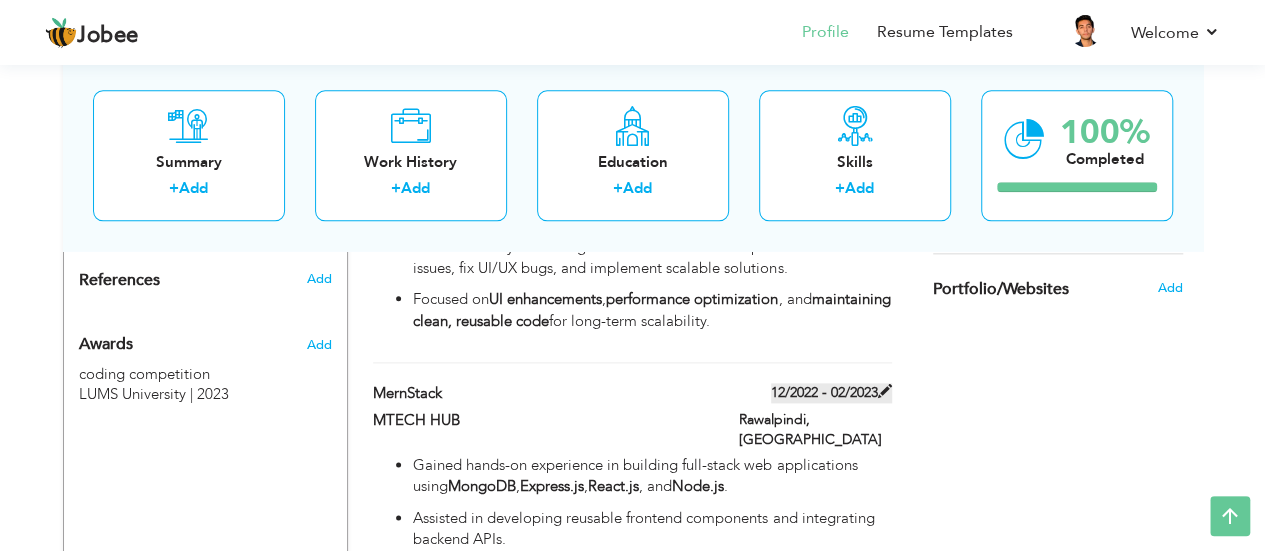 click at bounding box center (885, 391) 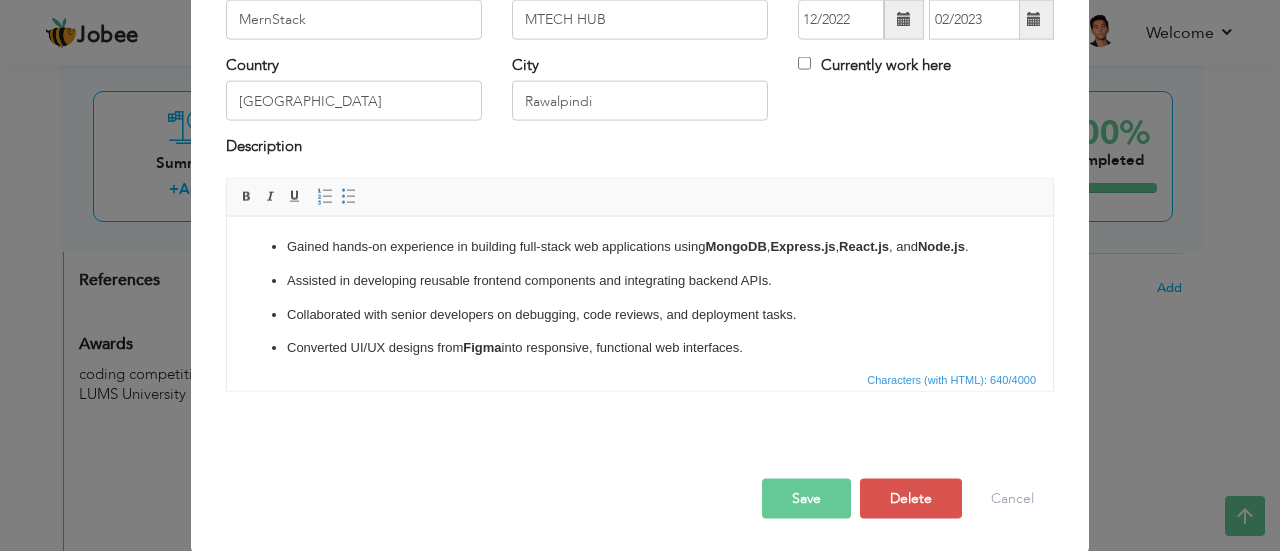 scroll, scrollTop: 0, scrollLeft: 0, axis: both 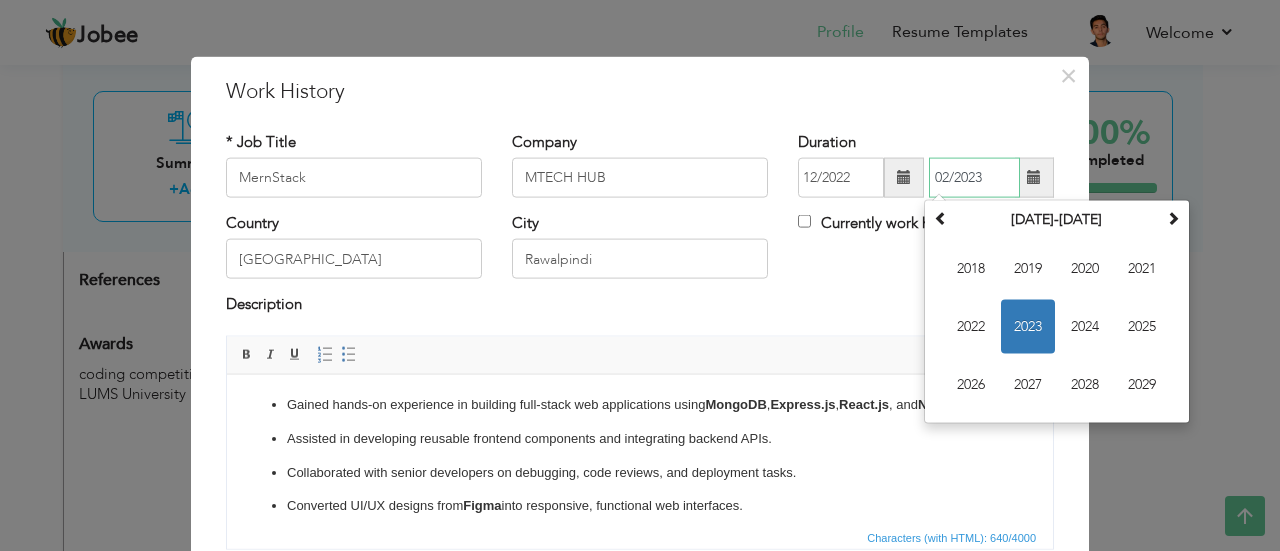 click on "02/2023" at bounding box center (974, 178) 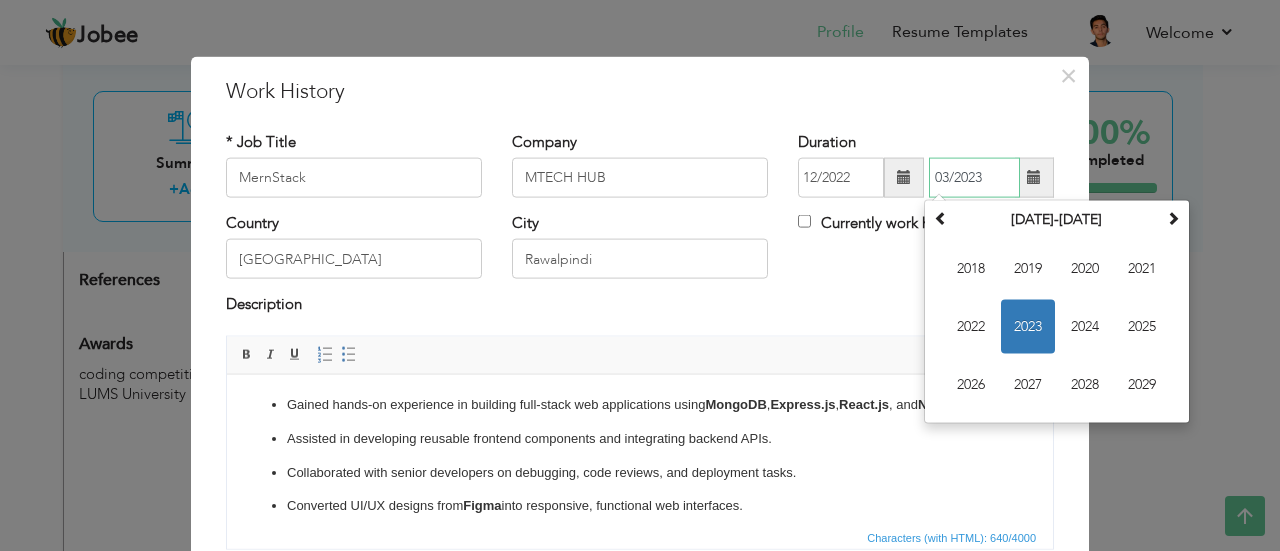 type on "03/2023" 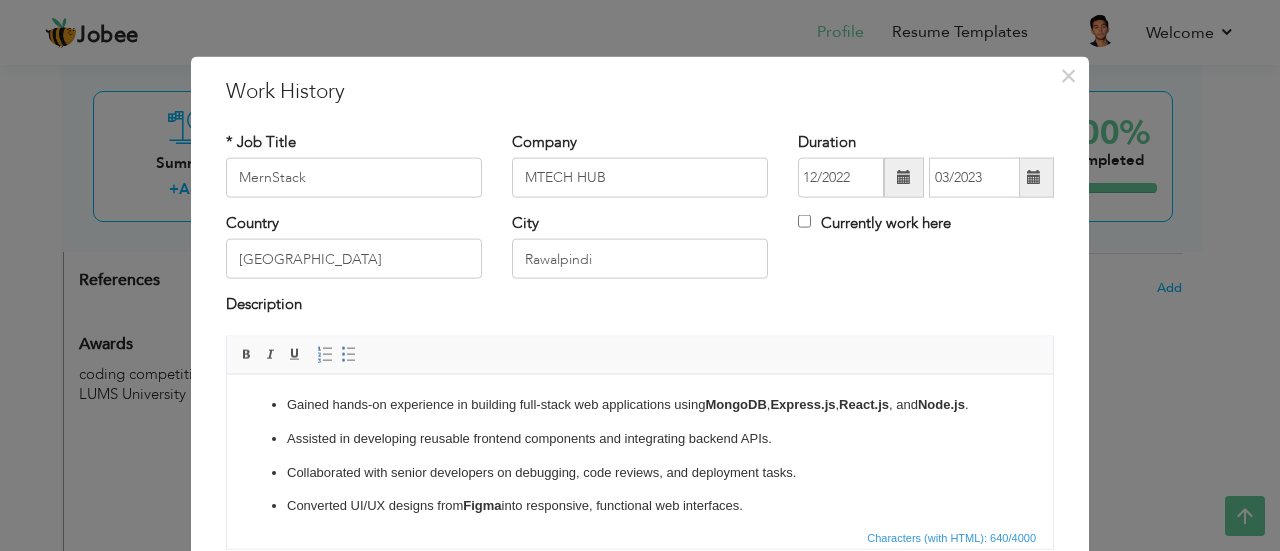 click on "* Job Title
MernStack
Company
MTECH HUB
Duration
12/2022
City" at bounding box center (640, 347) 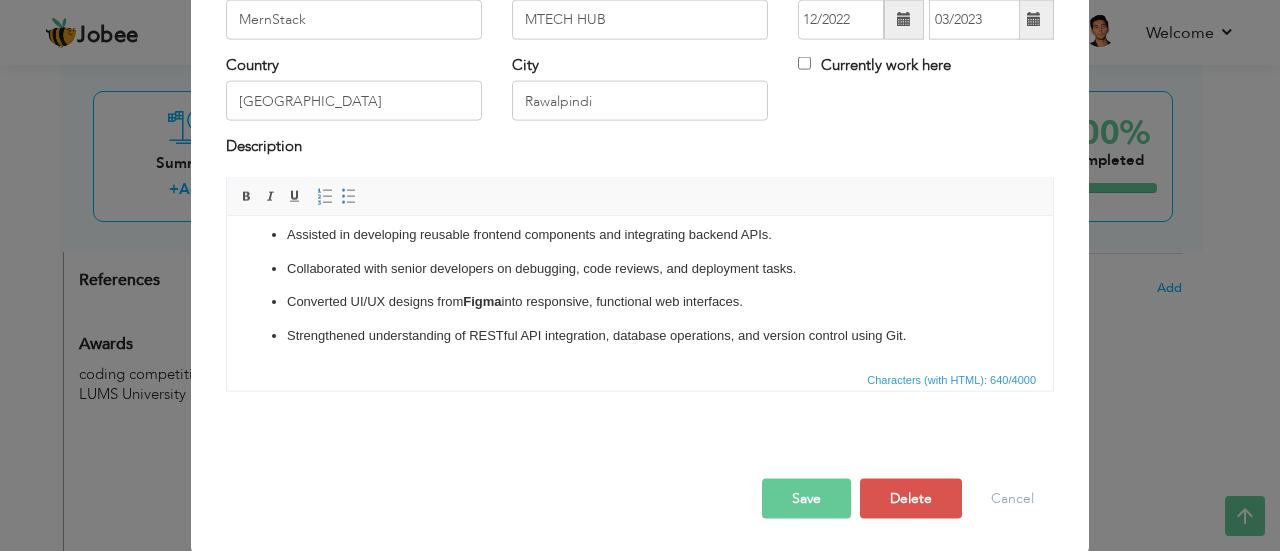 scroll, scrollTop: 0, scrollLeft: 0, axis: both 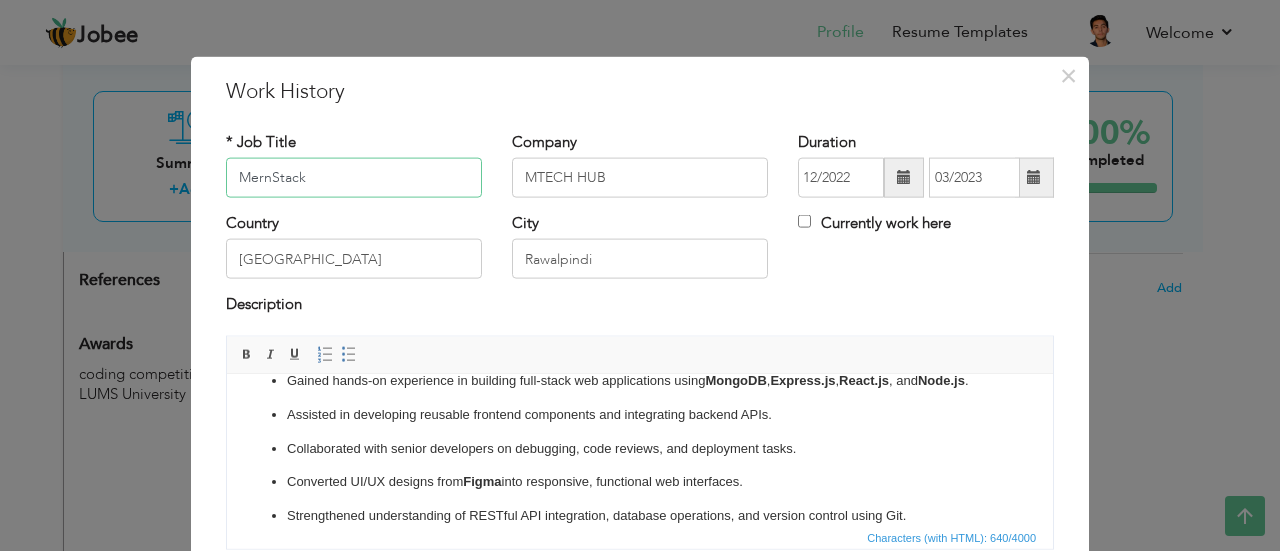 click on "MernStack" at bounding box center (354, 178) 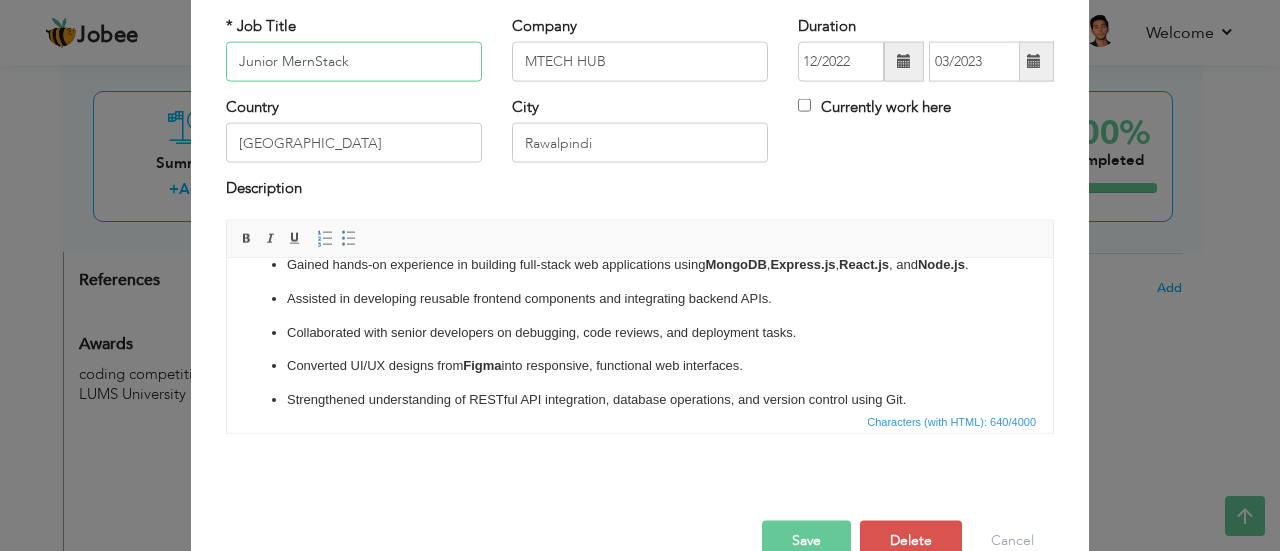 scroll, scrollTop: 110, scrollLeft: 0, axis: vertical 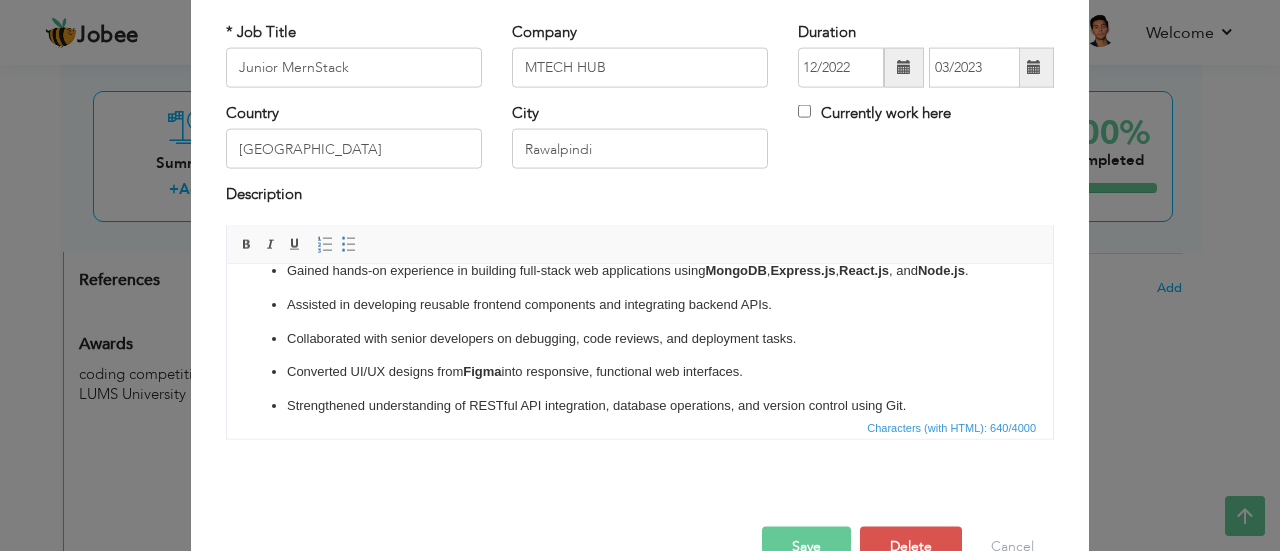 click on "Save" at bounding box center (806, 546) 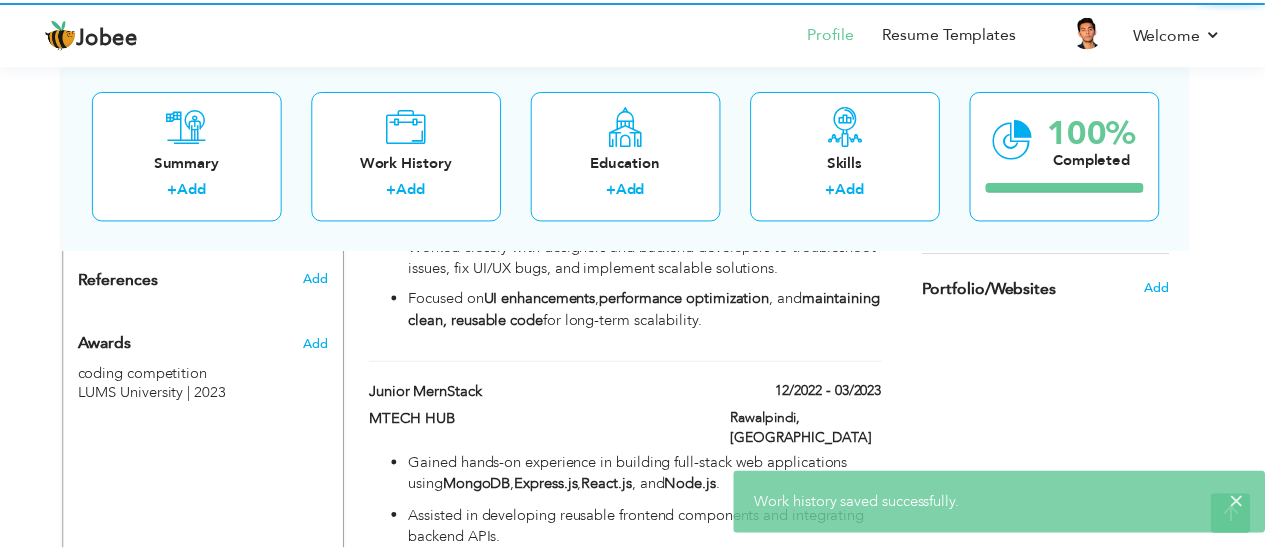 scroll, scrollTop: 0, scrollLeft: 0, axis: both 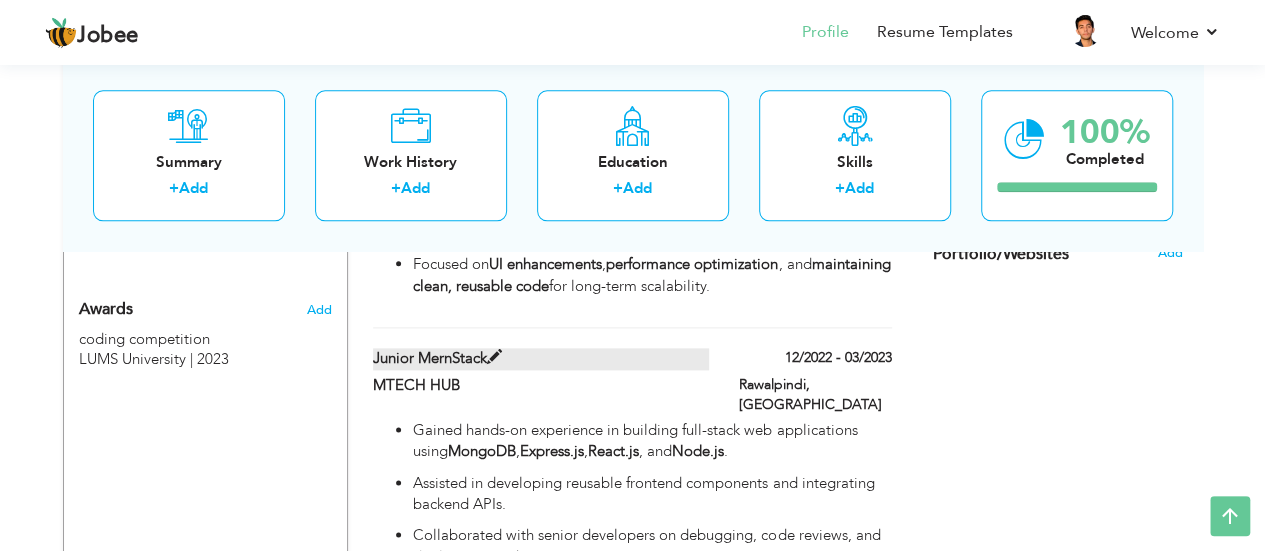 click on "Junior MernStack" at bounding box center [541, 358] 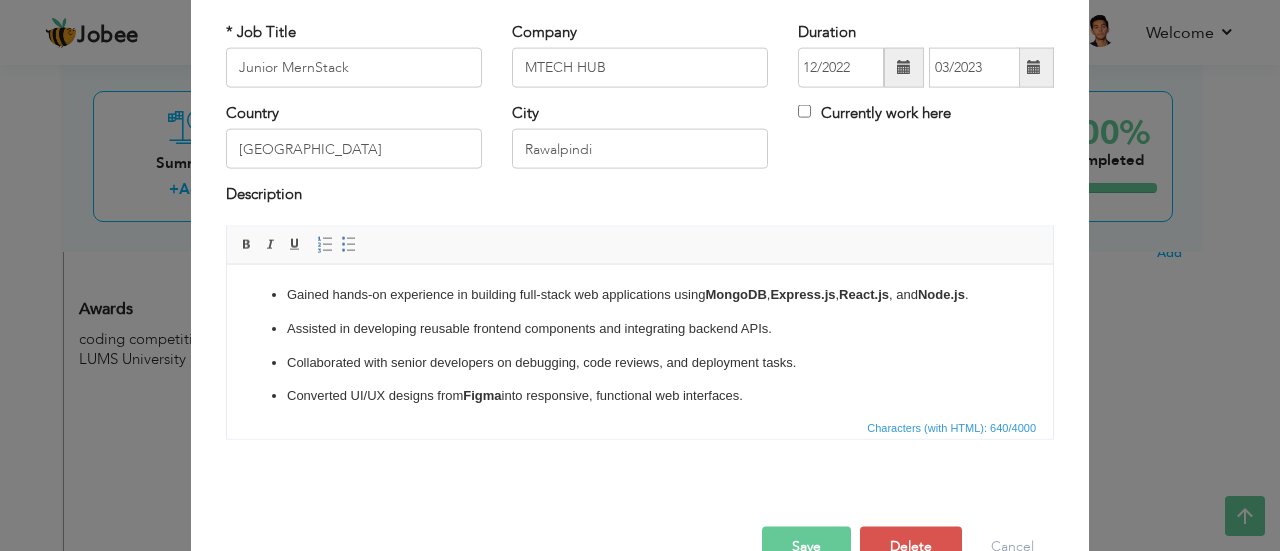 scroll, scrollTop: 0, scrollLeft: 0, axis: both 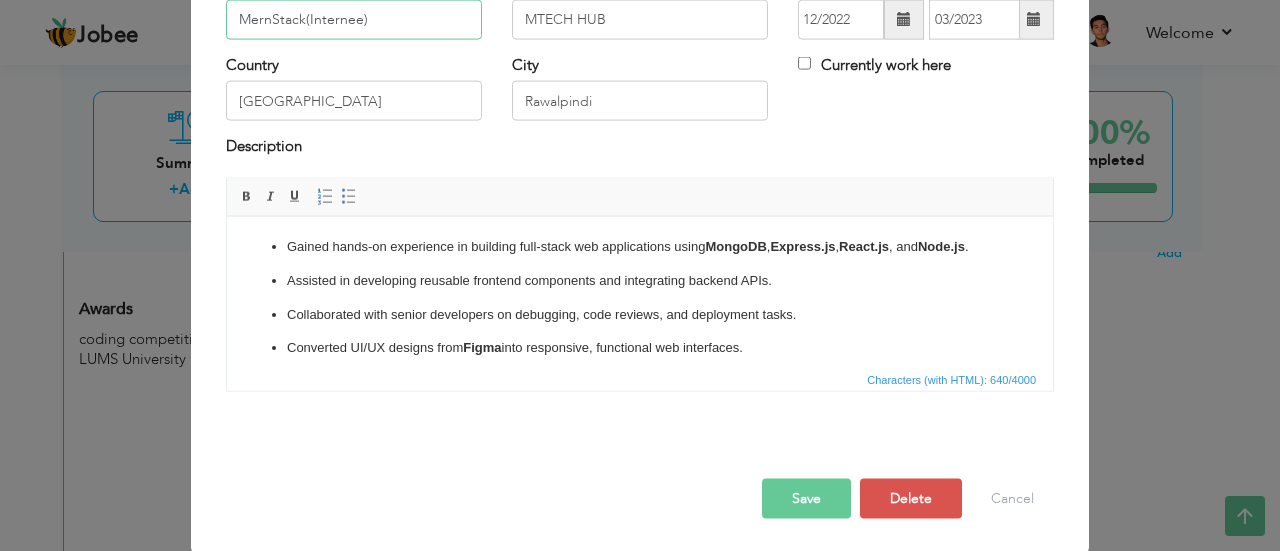 type on "MernStack(Internee)" 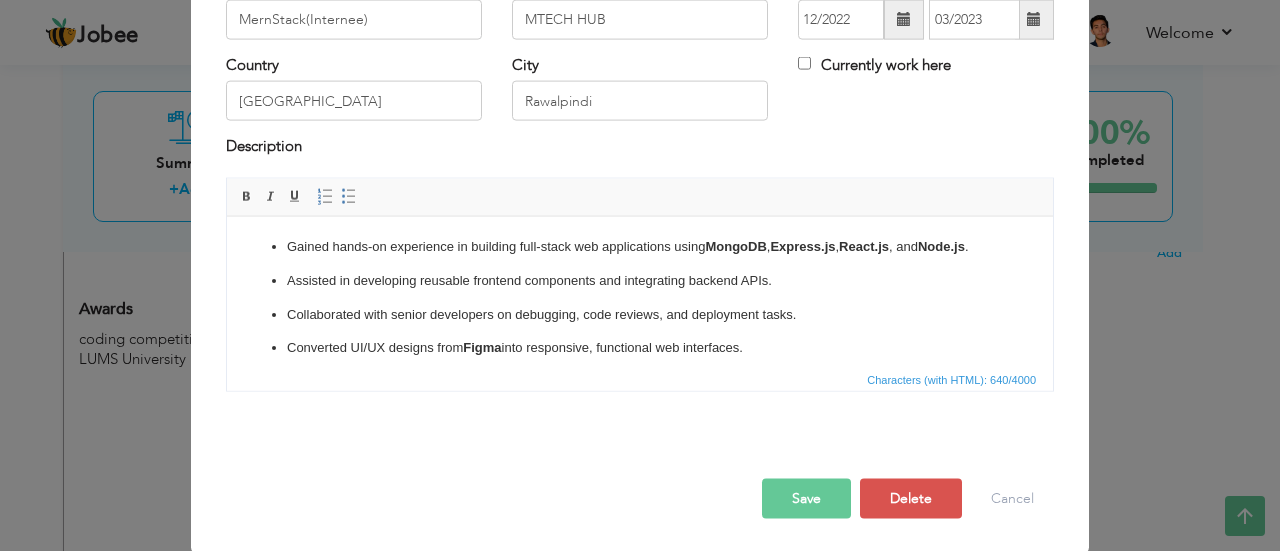 click on "Save" at bounding box center [806, 498] 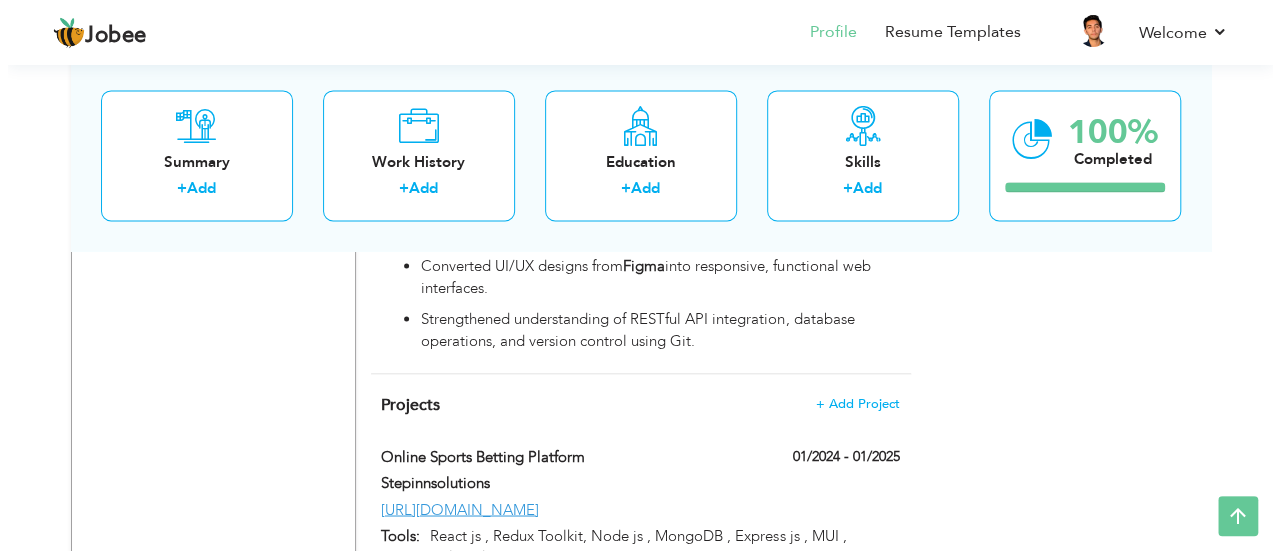 scroll, scrollTop: 1464, scrollLeft: 0, axis: vertical 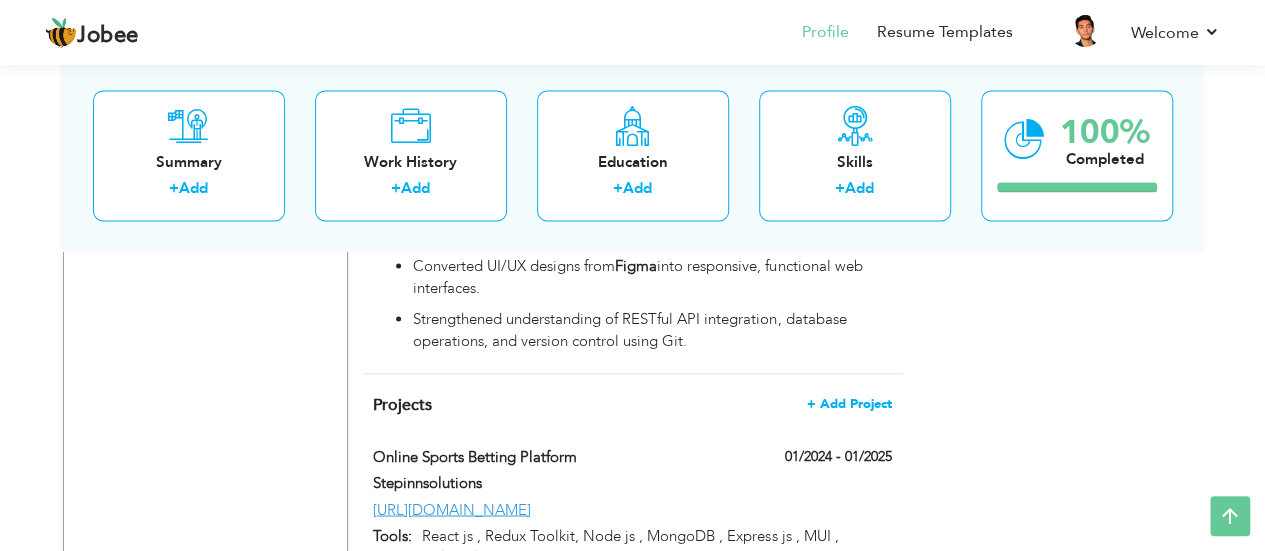 click on "+ Add Project" at bounding box center (849, 404) 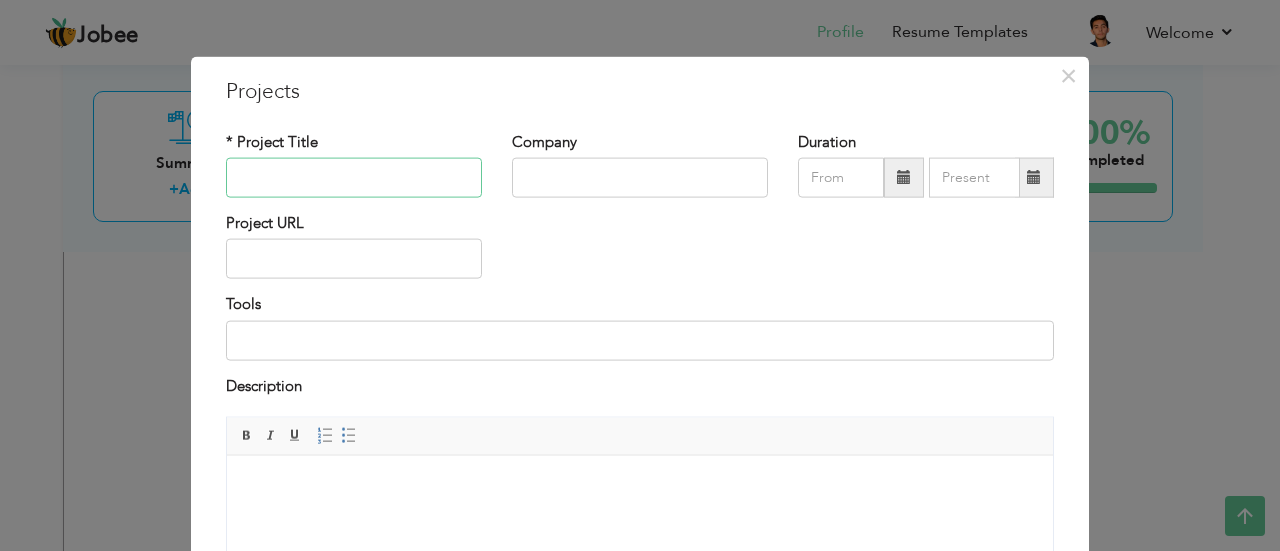 click at bounding box center (354, 178) 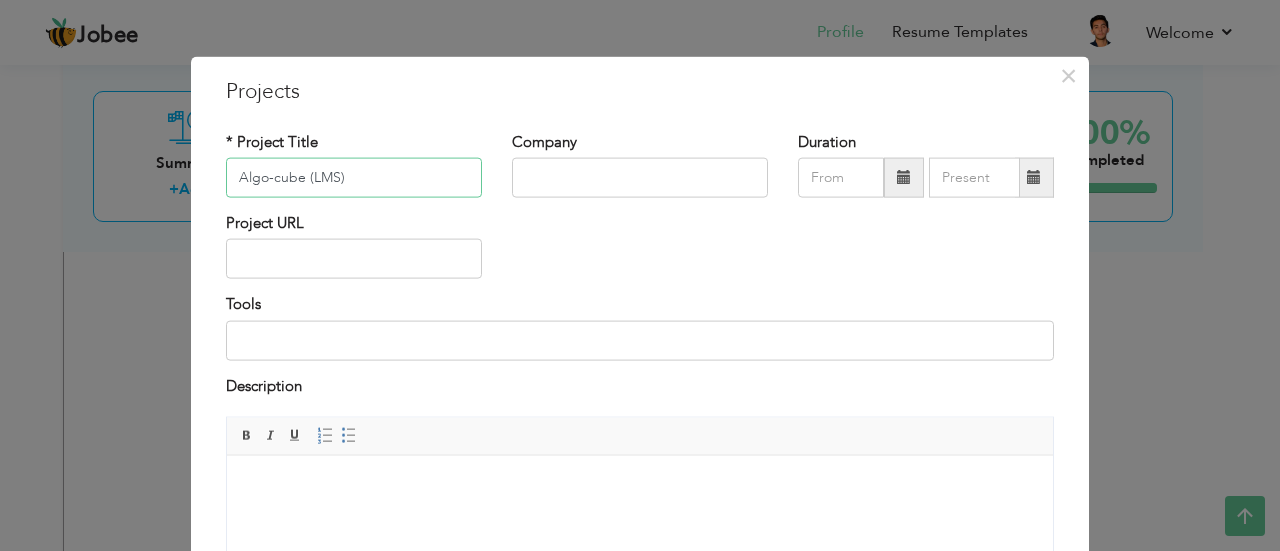 type on "Algo-cube (LMS)" 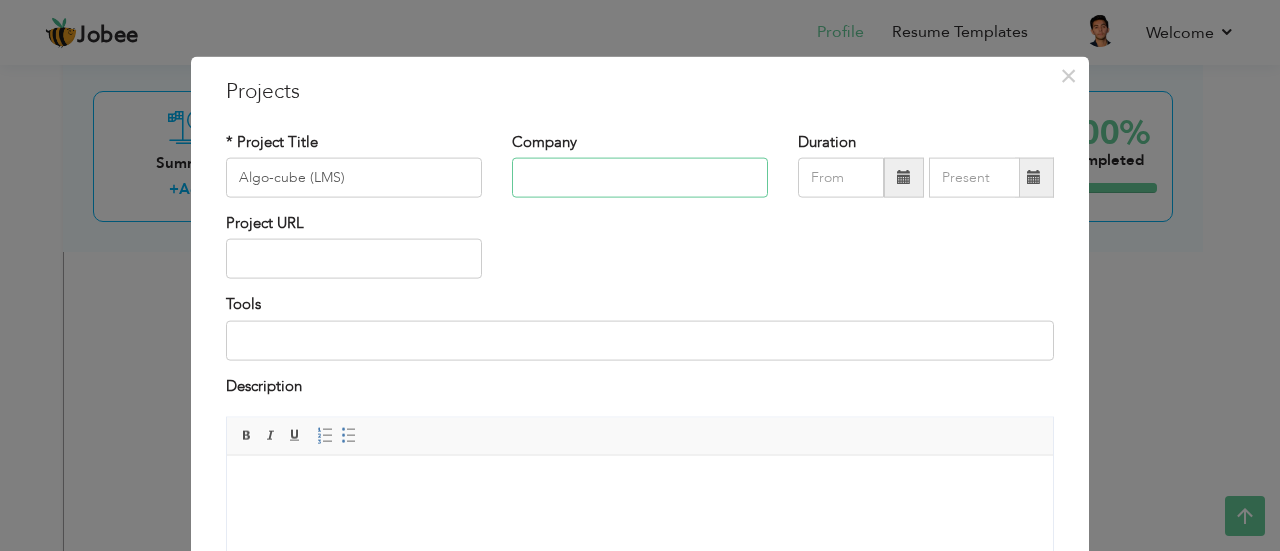 click at bounding box center [640, 178] 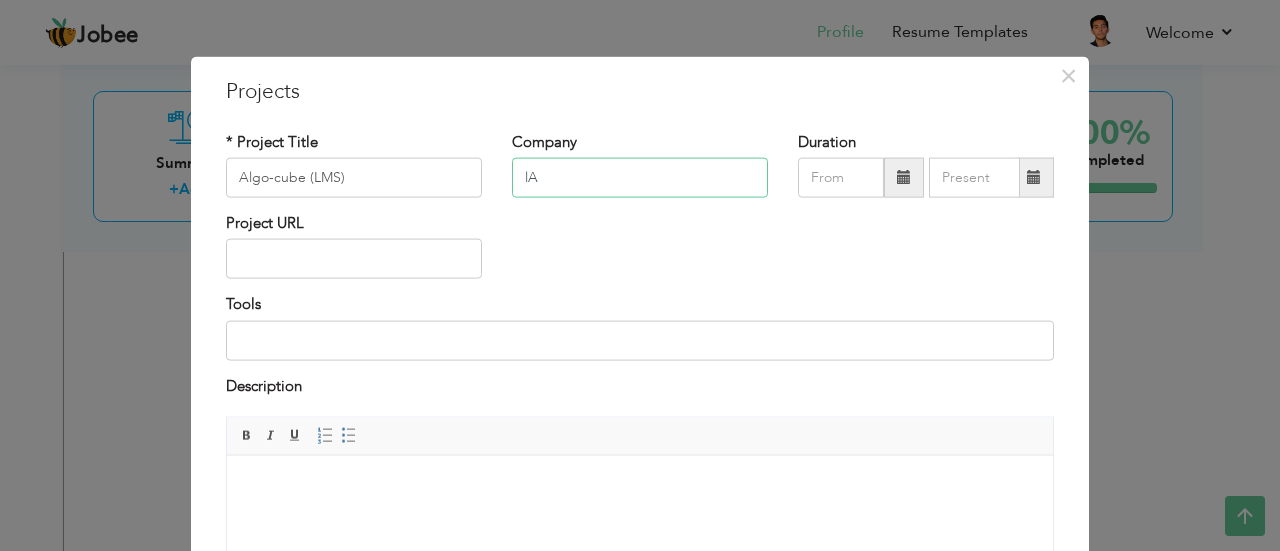 type on "l" 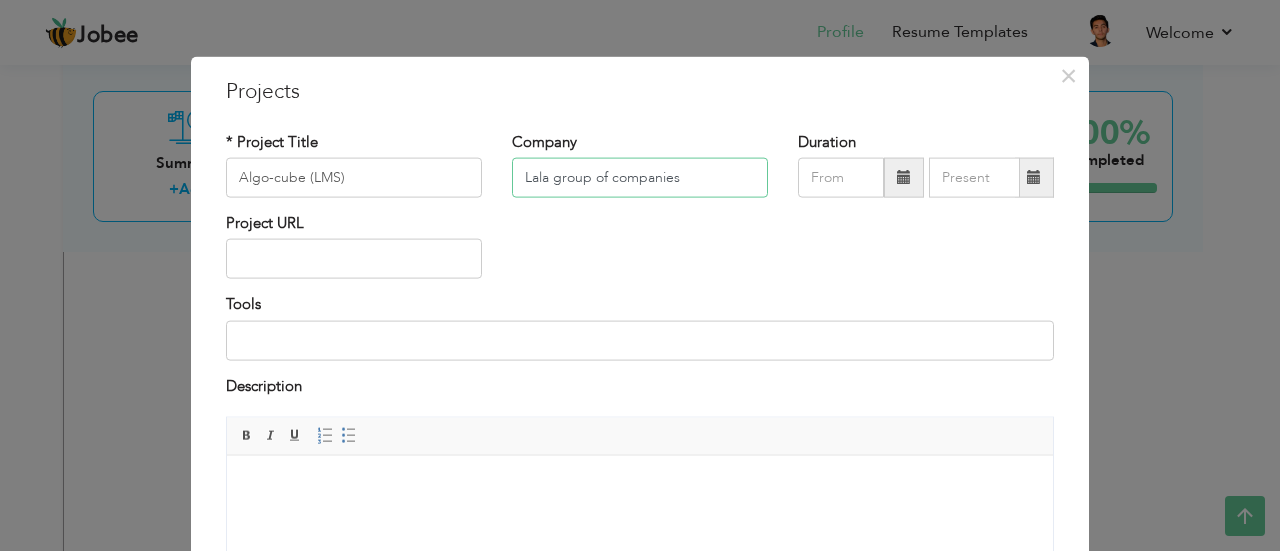 type on "Lala group of companies" 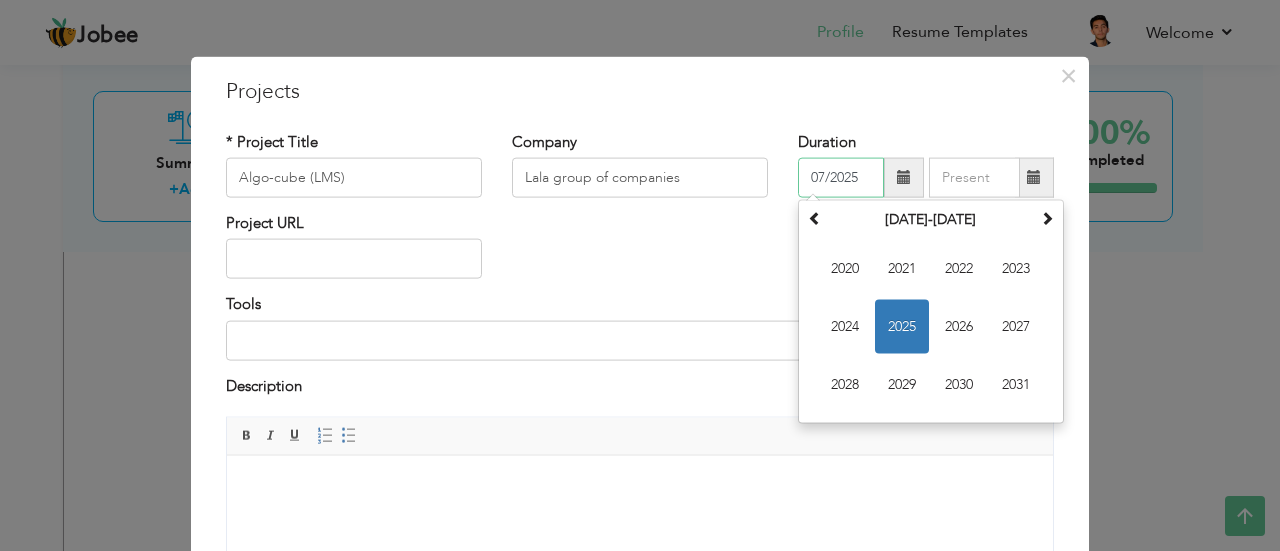 click on "07/2025" at bounding box center (841, 178) 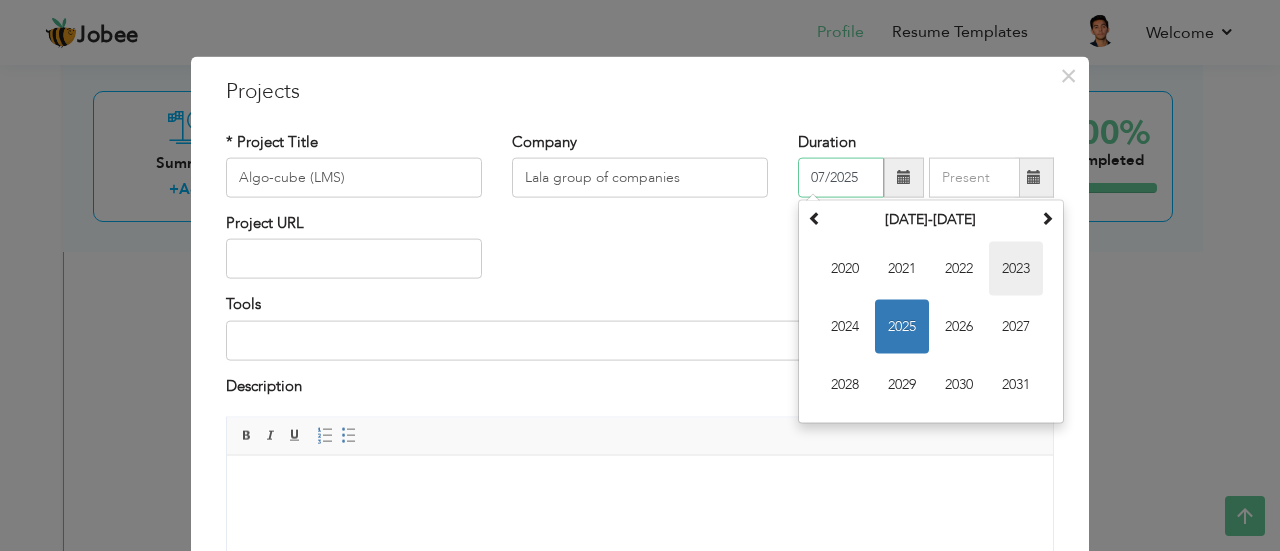 click on "2023" at bounding box center [1016, 269] 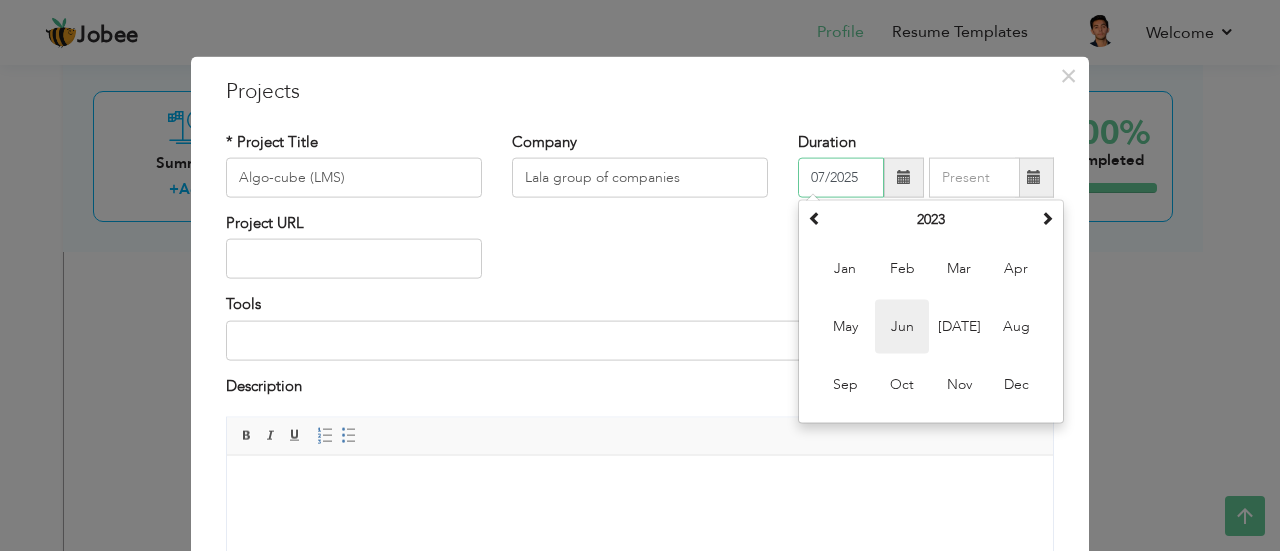 click on "Jun" at bounding box center (902, 327) 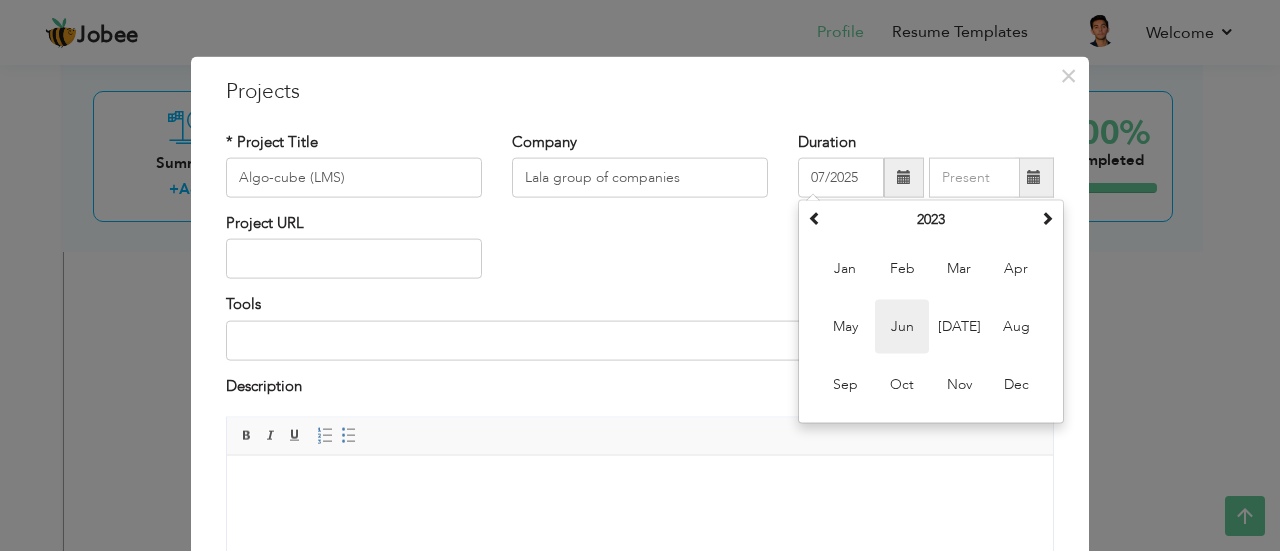 type on "06/2023" 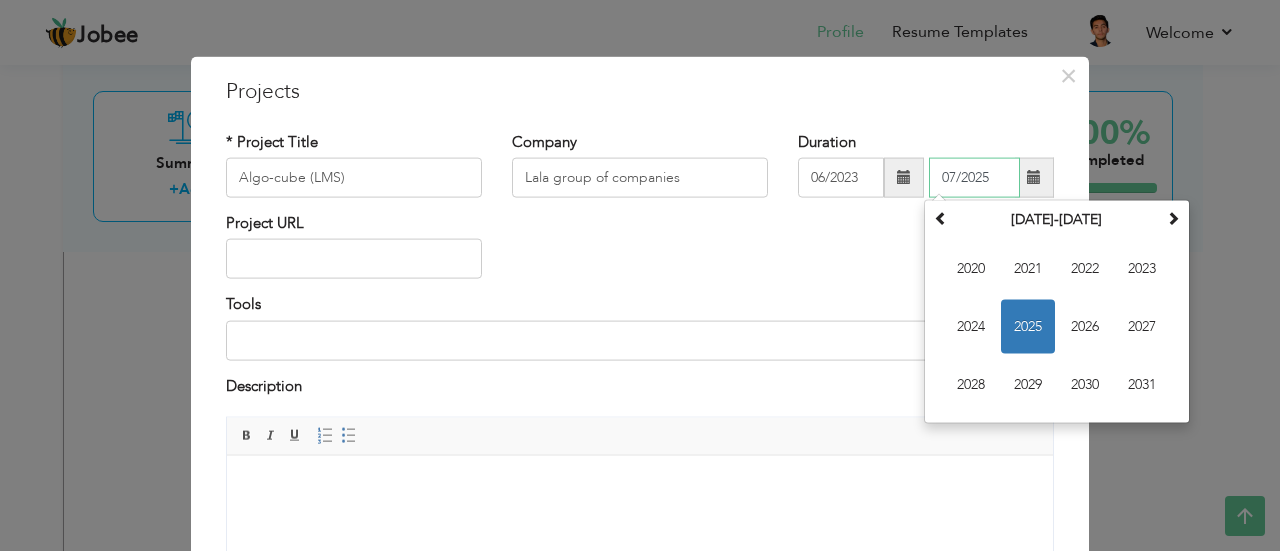 click on "07/2025" at bounding box center (974, 178) 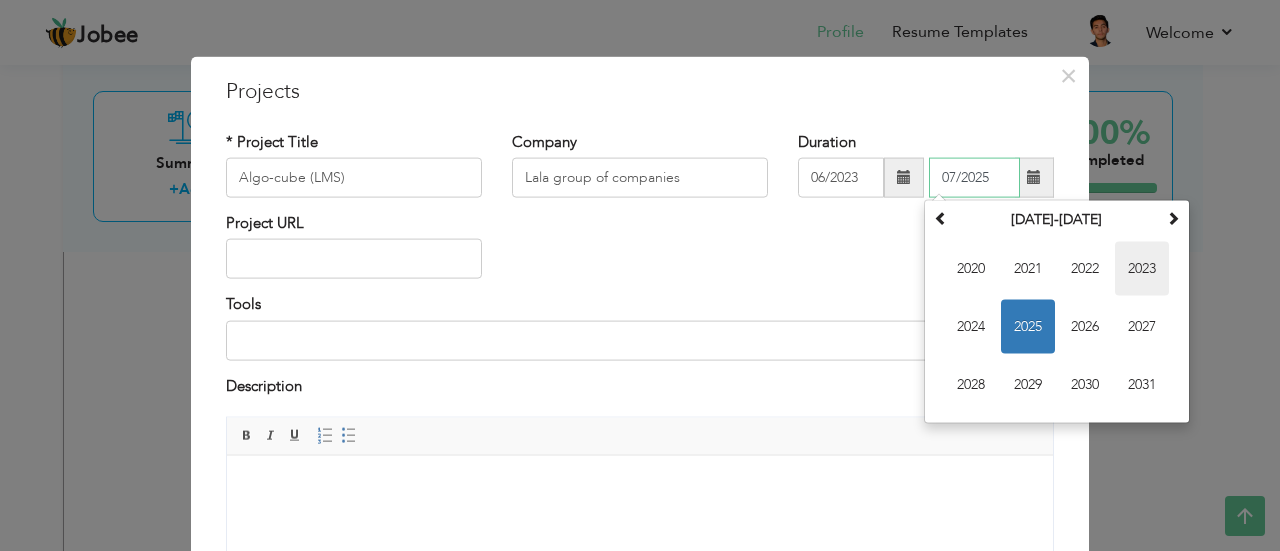 click on "2023" at bounding box center (1142, 269) 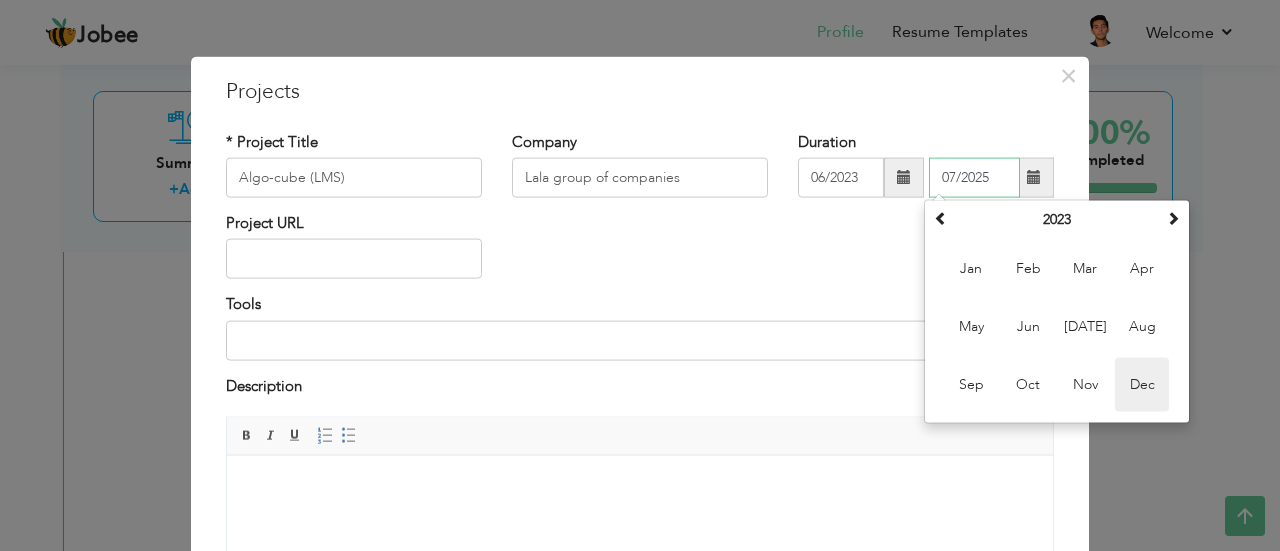 click on "Dec" at bounding box center (1142, 385) 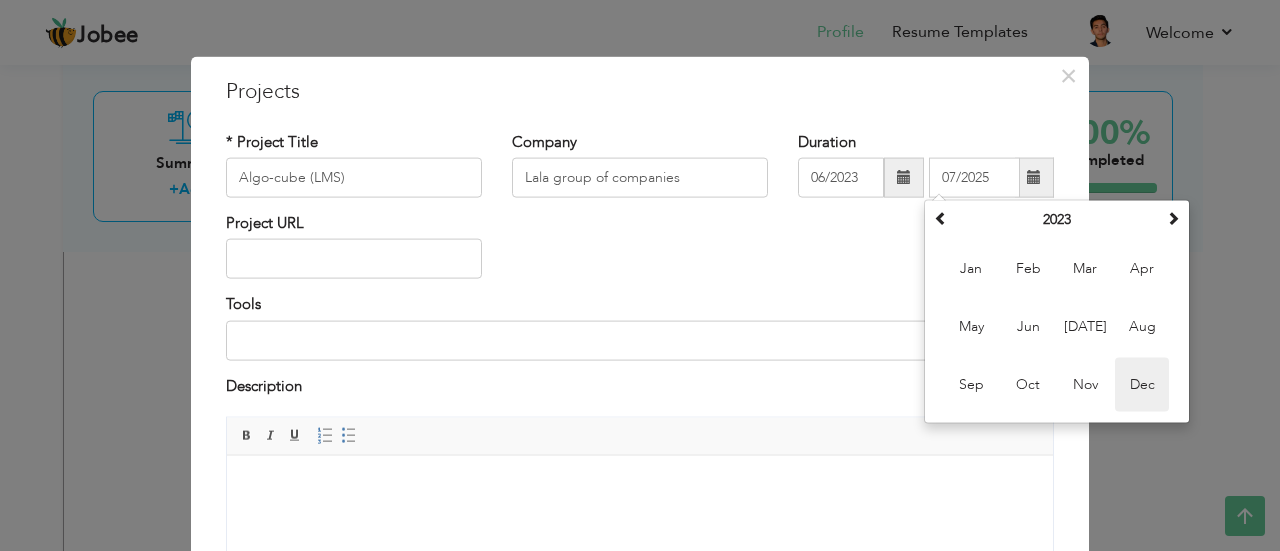 type on "12/2023" 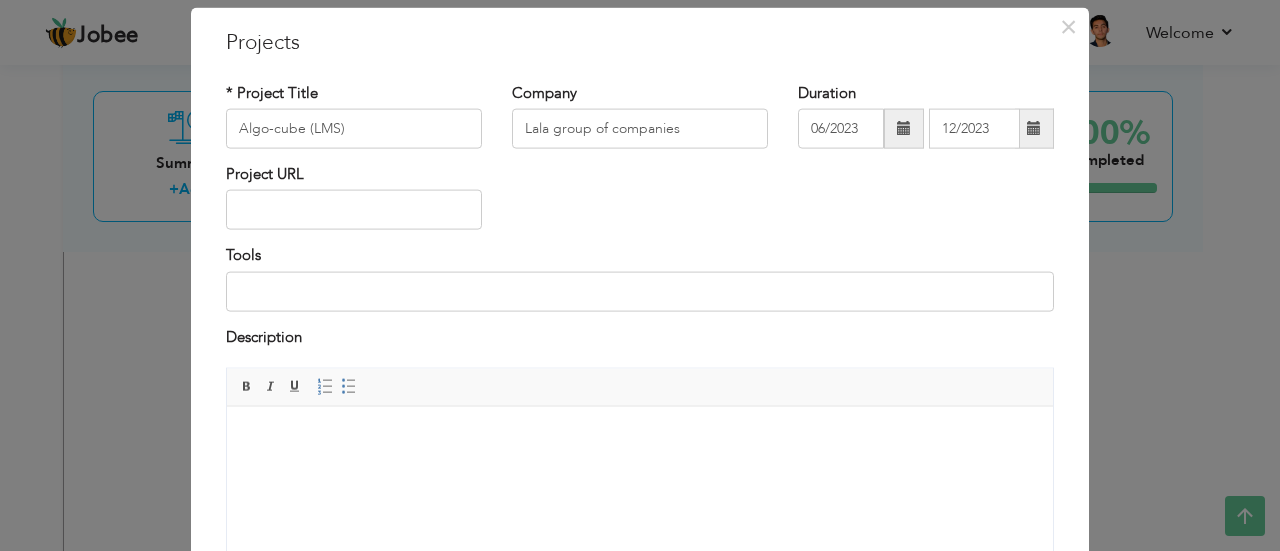 scroll, scrollTop: 54, scrollLeft: 0, axis: vertical 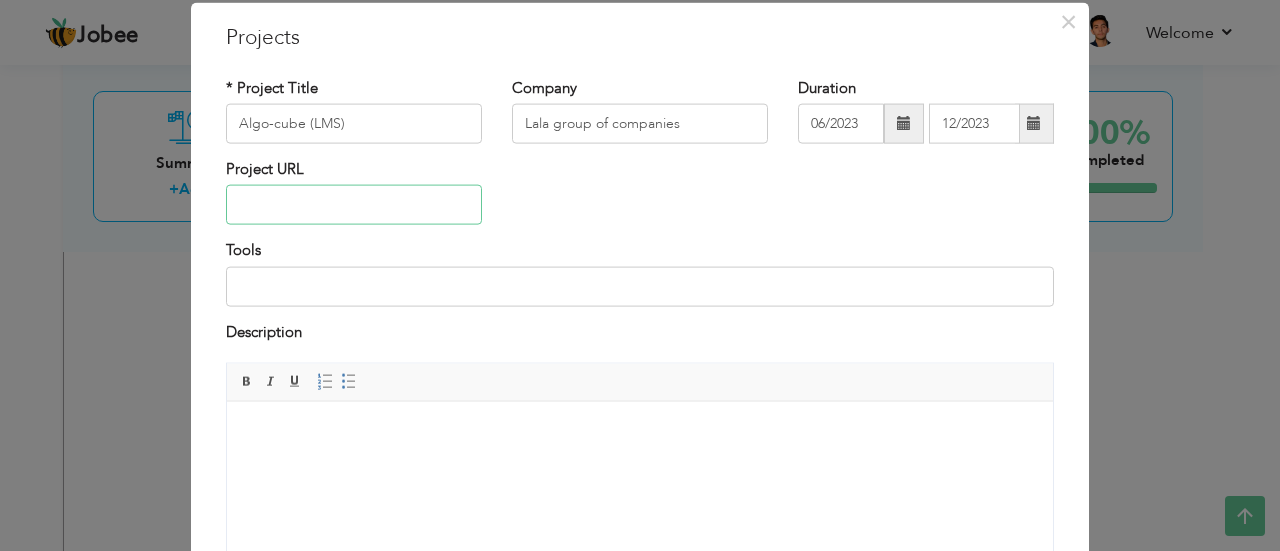click at bounding box center [354, 205] 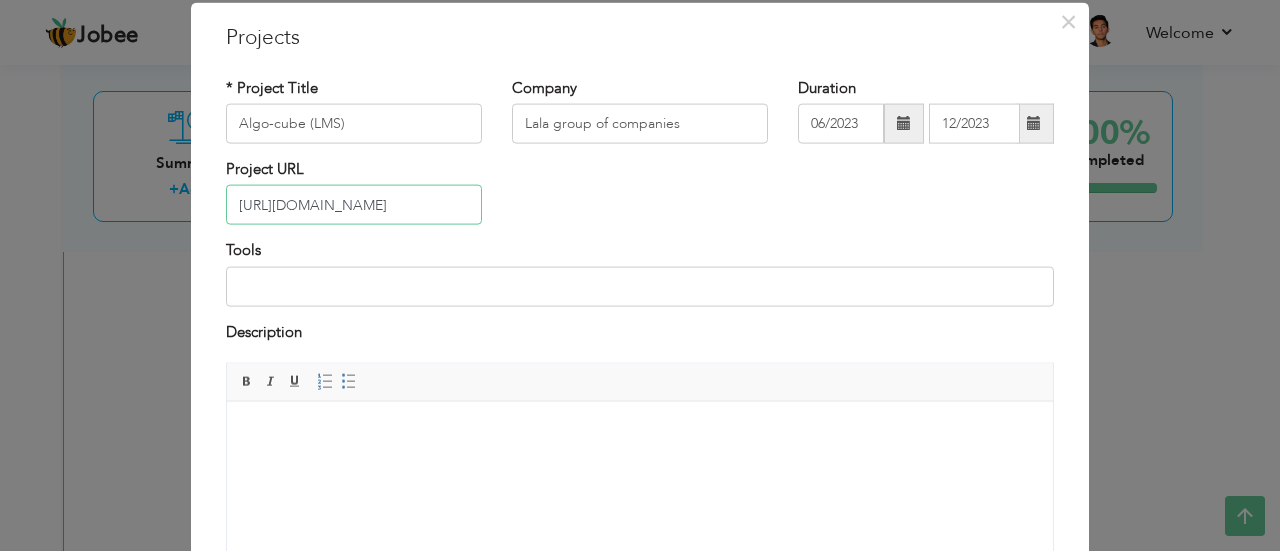 type on "https://algo-cube-topaz.vercel.app/" 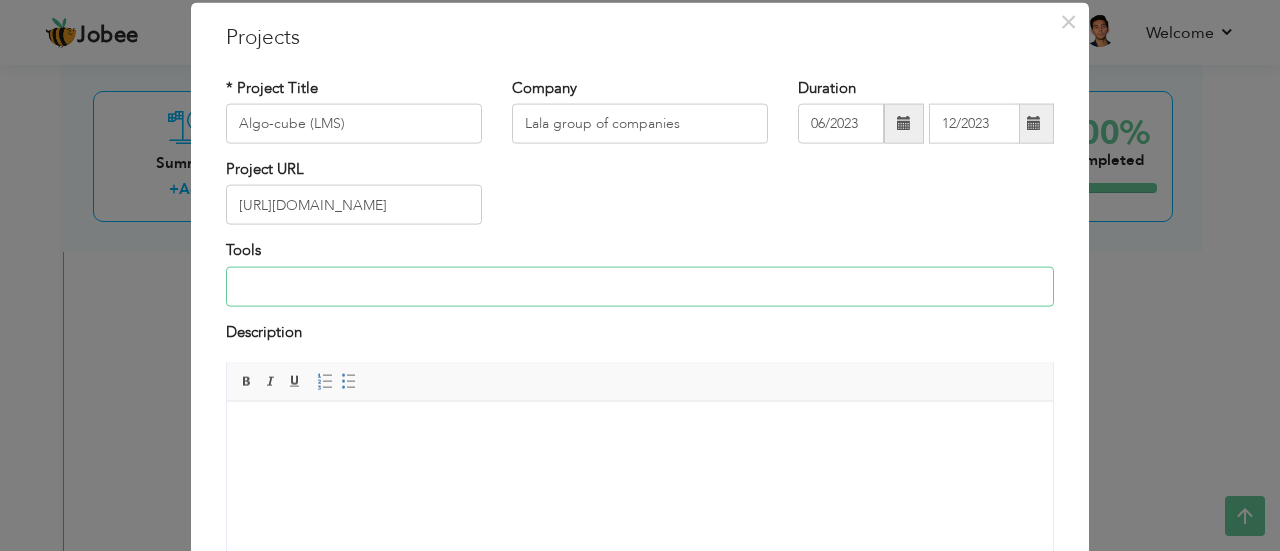 click at bounding box center [640, 286] 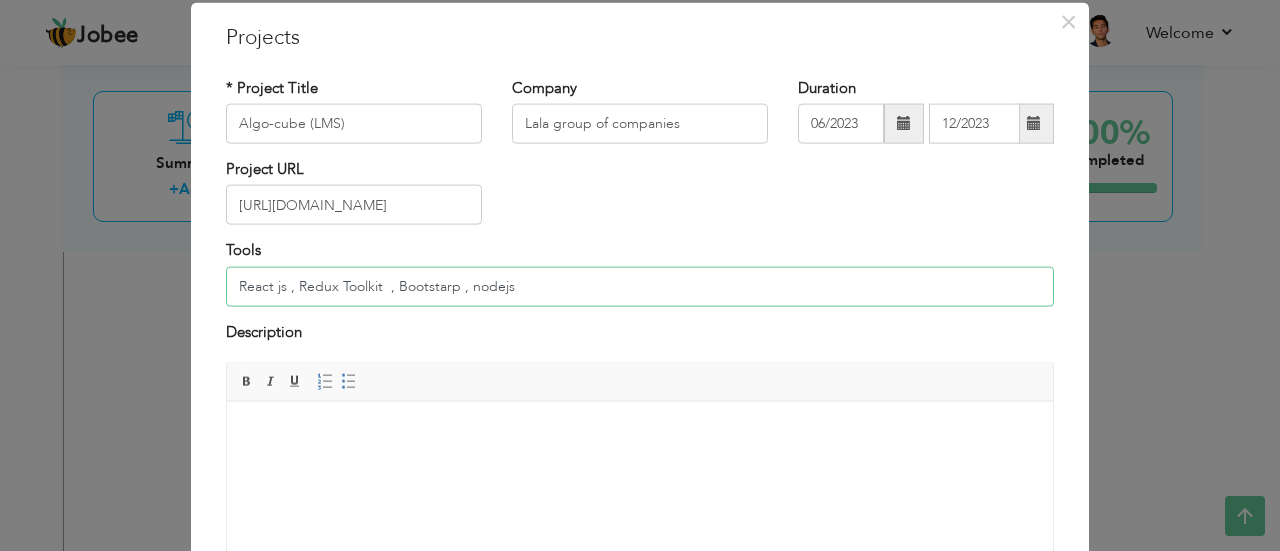 click on "React js , Redux Toolkit  , Bootstarp , nodejs" at bounding box center [640, 286] 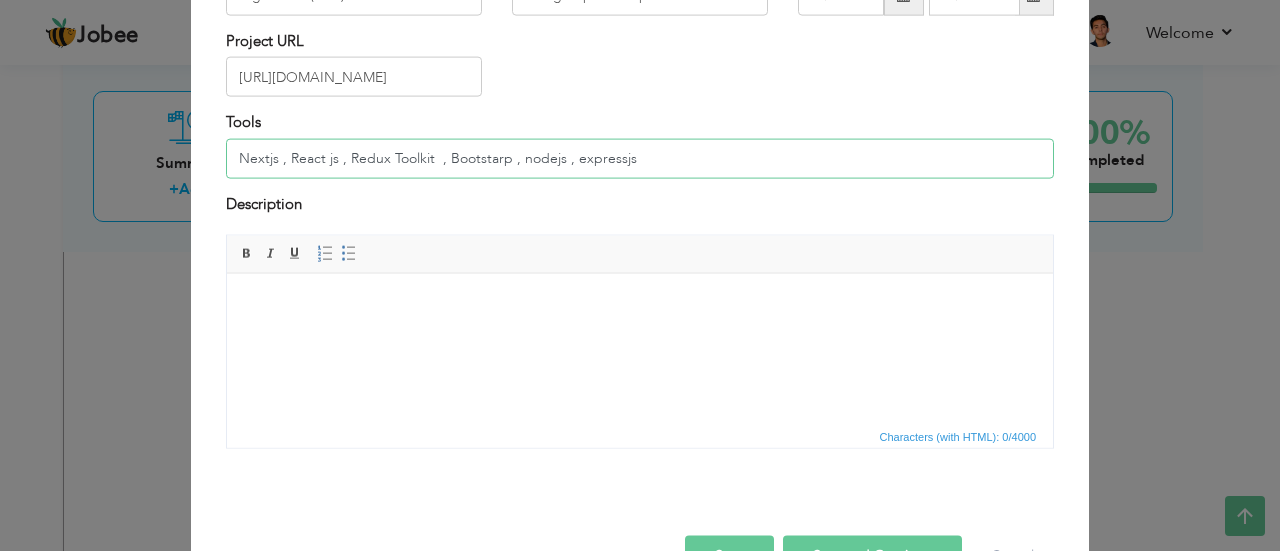 scroll, scrollTop: 240, scrollLeft: 0, axis: vertical 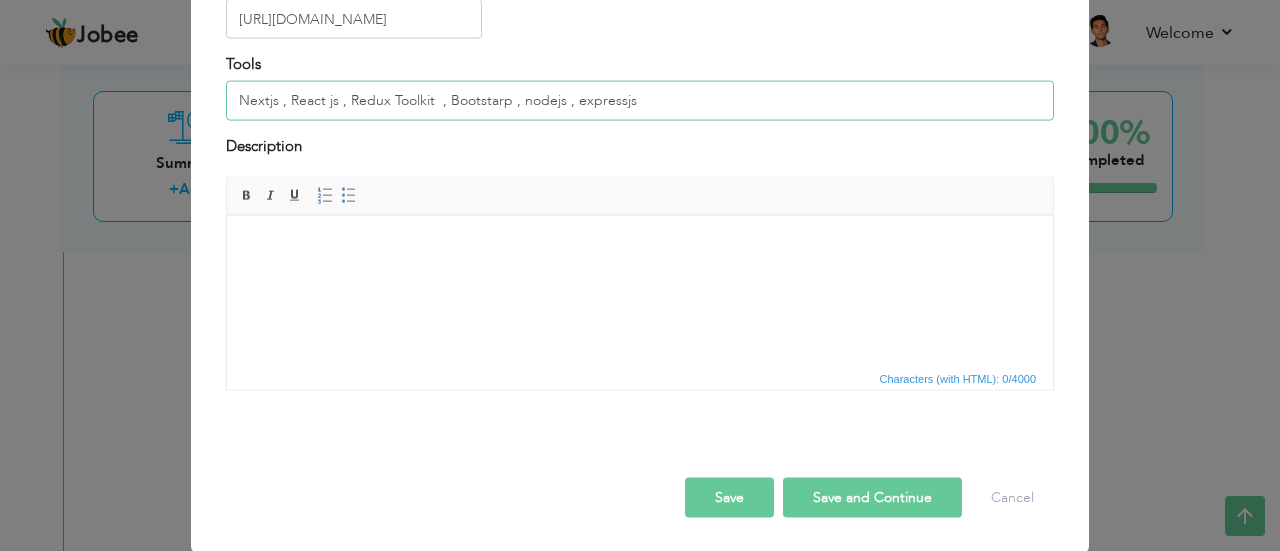 type on "Nextjs , React js , Redux Toolkit  , Bootstarp , nodejs , expressjs" 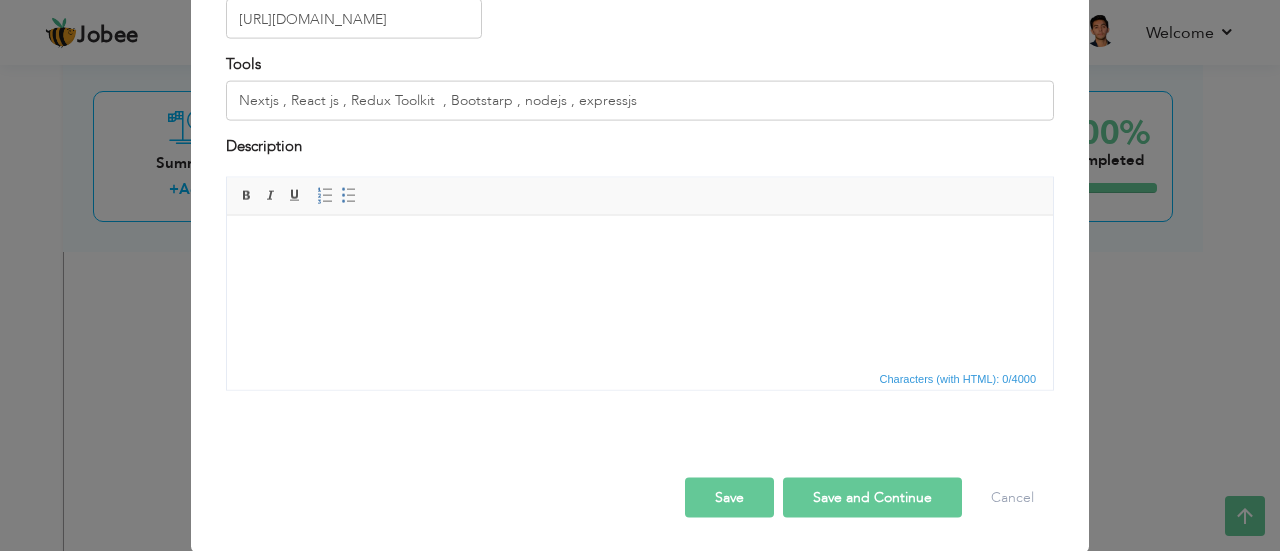 click at bounding box center (640, 245) 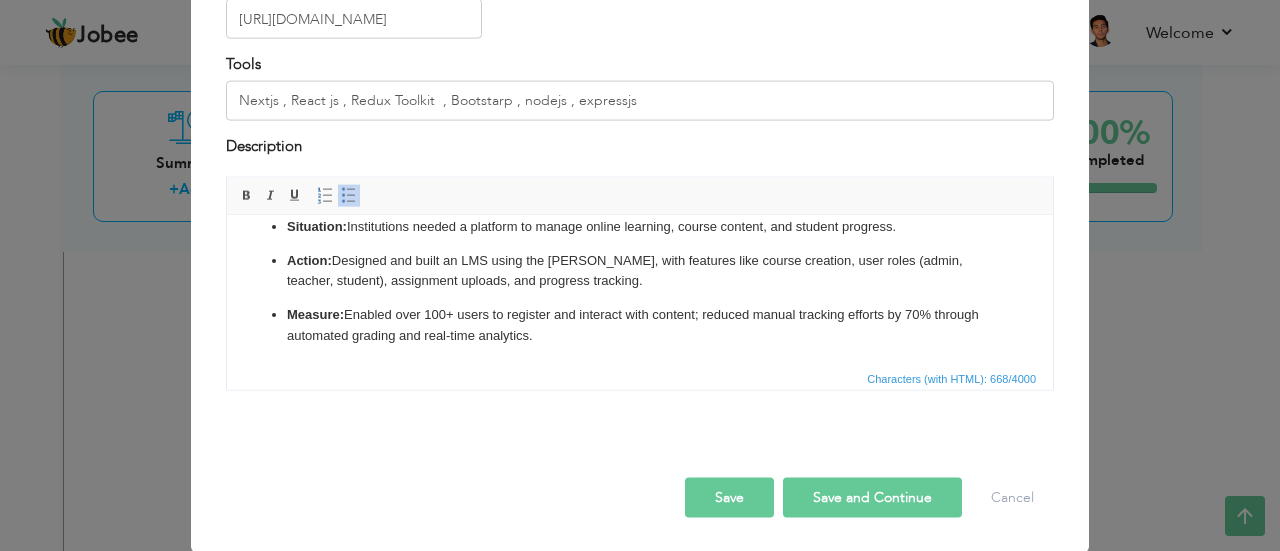 scroll, scrollTop: 54, scrollLeft: 0, axis: vertical 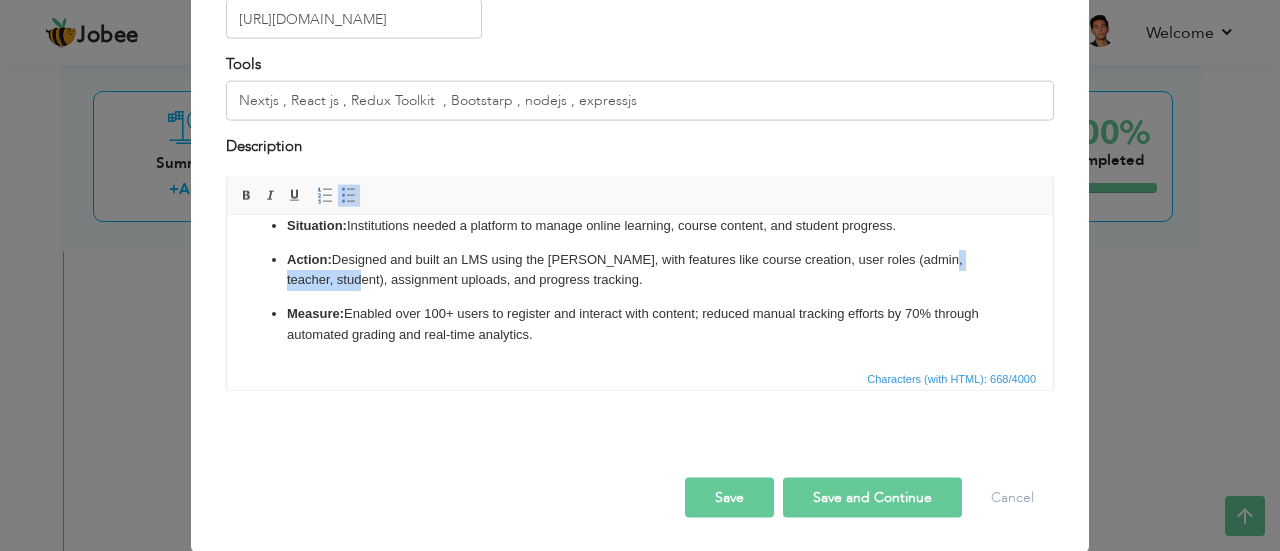 drag, startPoint x: 377, startPoint y: 277, endPoint x: 285, endPoint y: 275, distance: 92.021736 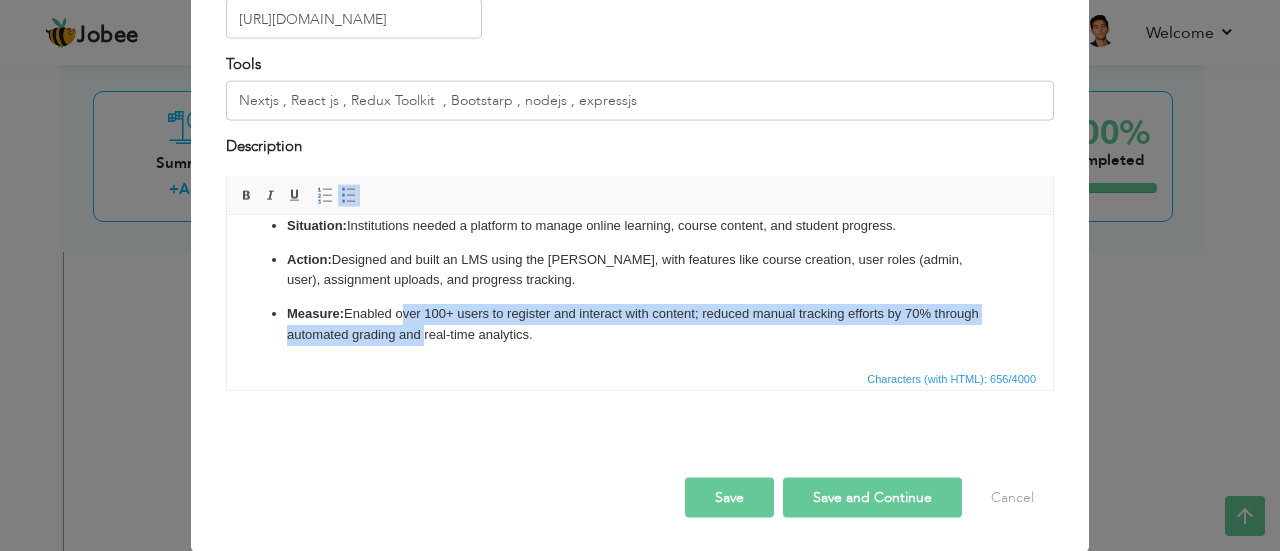 drag, startPoint x: 469, startPoint y: 331, endPoint x: 402, endPoint y: 313, distance: 69.375786 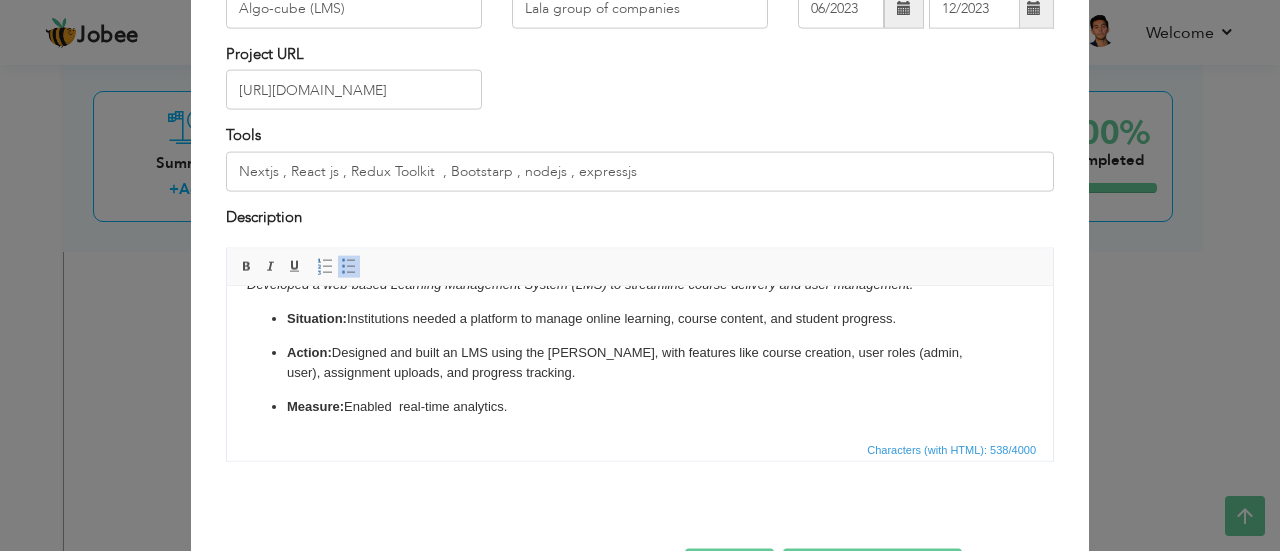 scroll, scrollTop: 240, scrollLeft: 0, axis: vertical 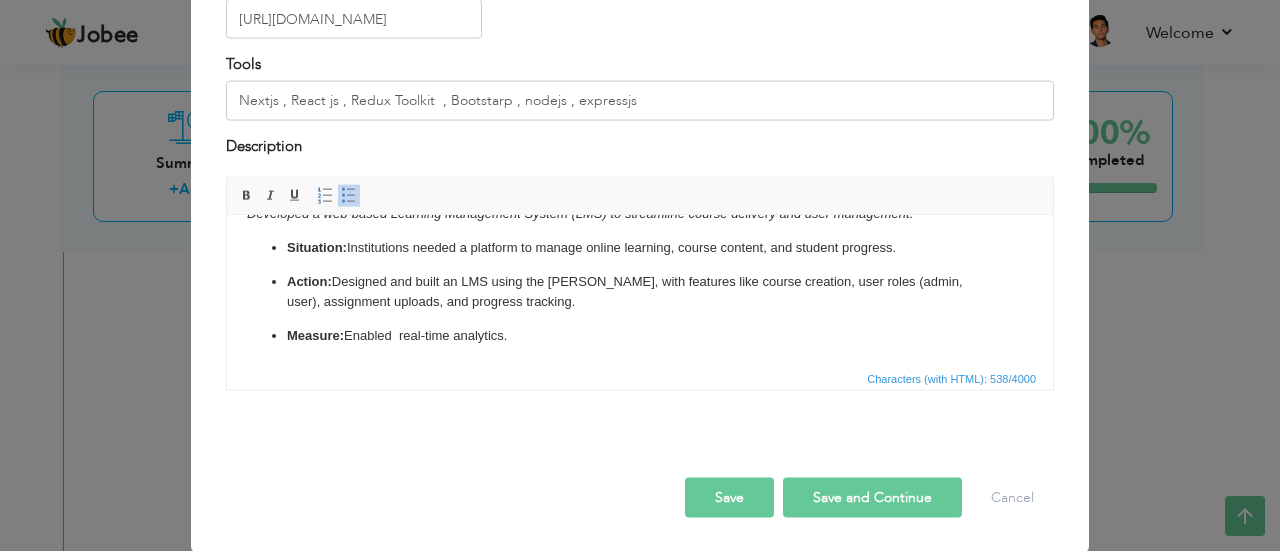 click on "Save" at bounding box center (729, 498) 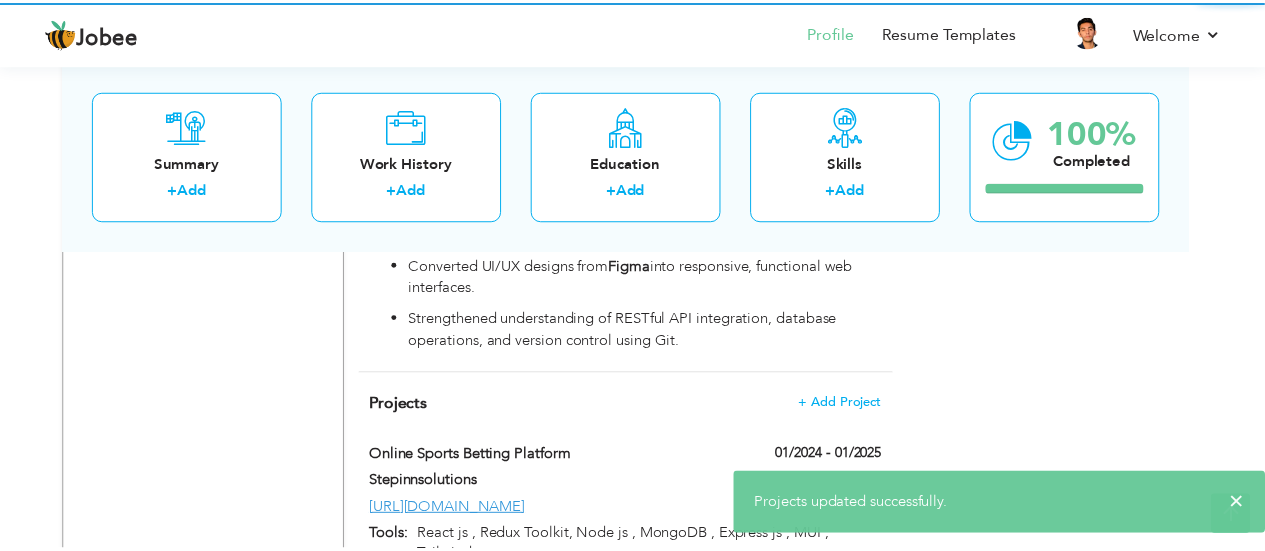 scroll, scrollTop: 0, scrollLeft: 0, axis: both 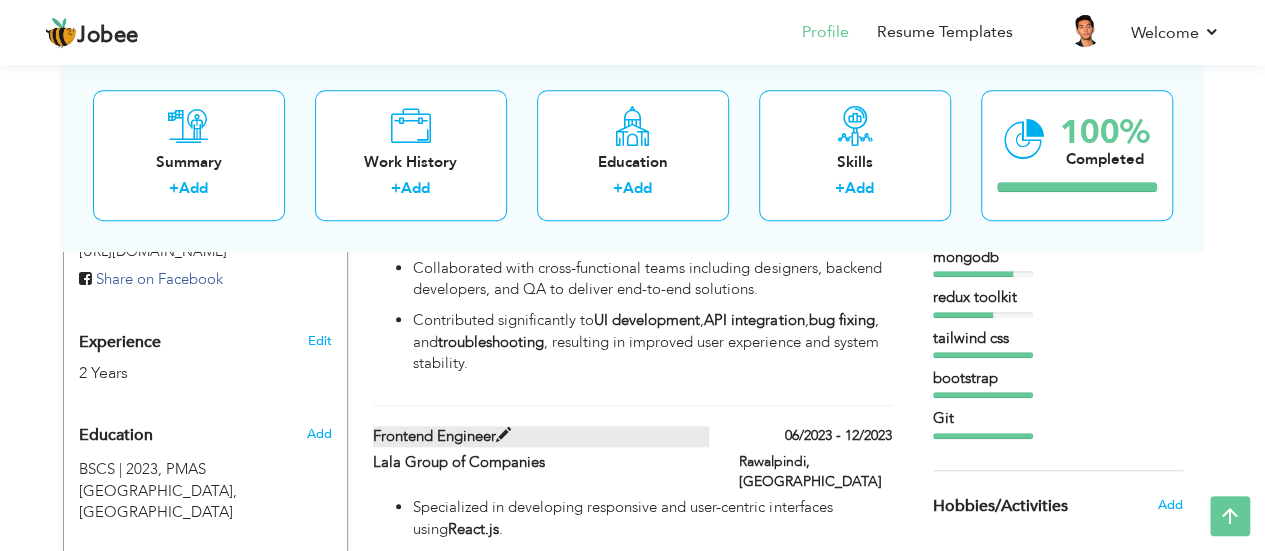 click at bounding box center (503, 435) 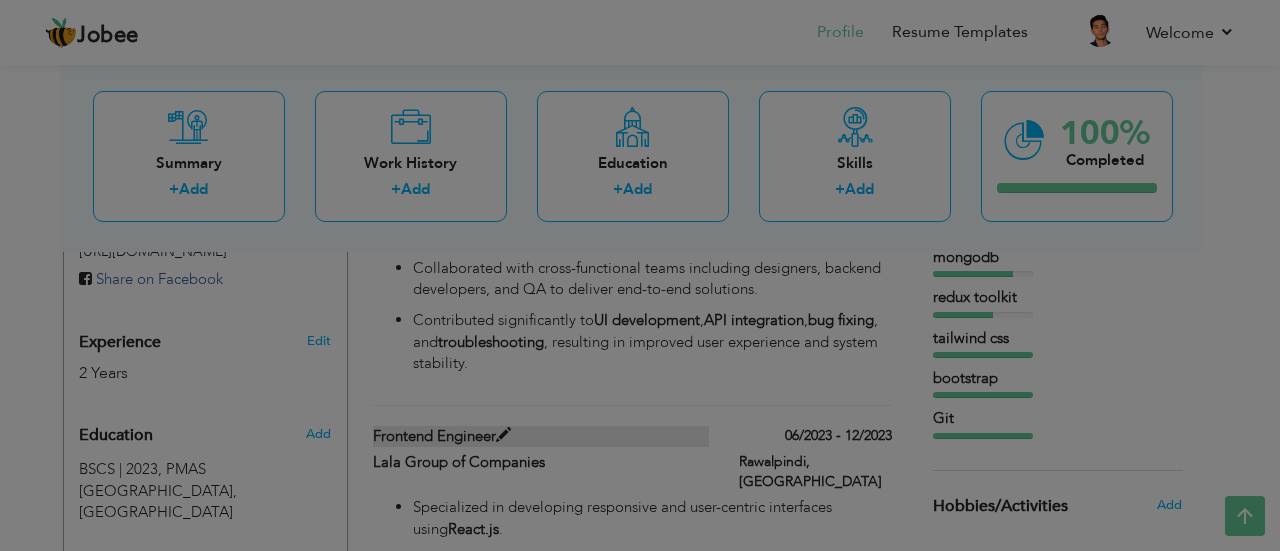 scroll, scrollTop: 0, scrollLeft: 0, axis: both 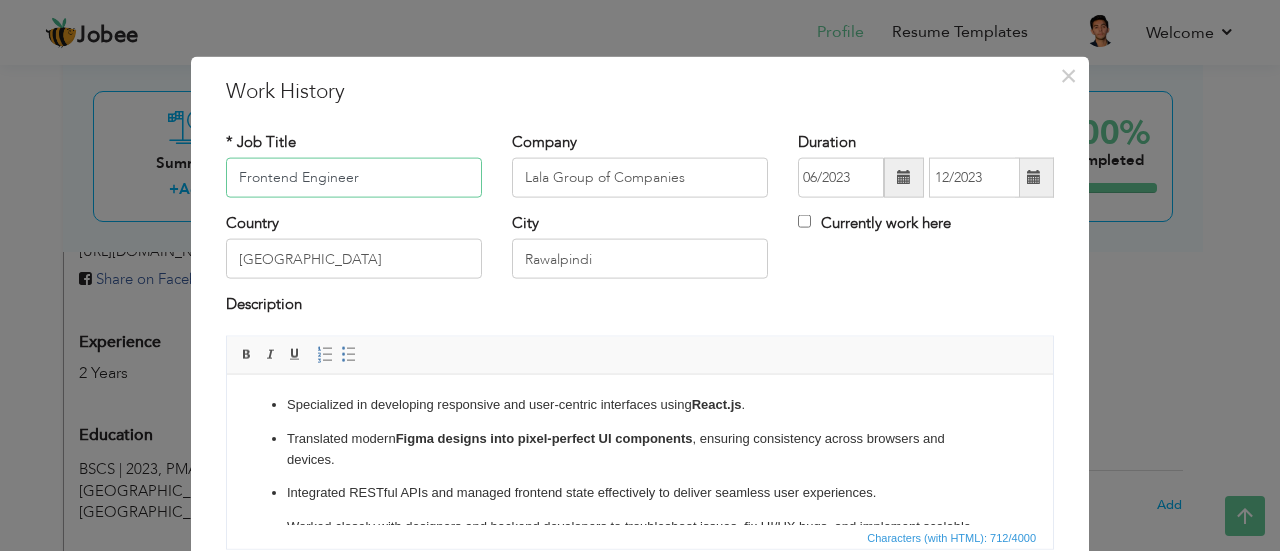 drag, startPoint x: 287, startPoint y: 173, endPoint x: 205, endPoint y: 166, distance: 82.29824 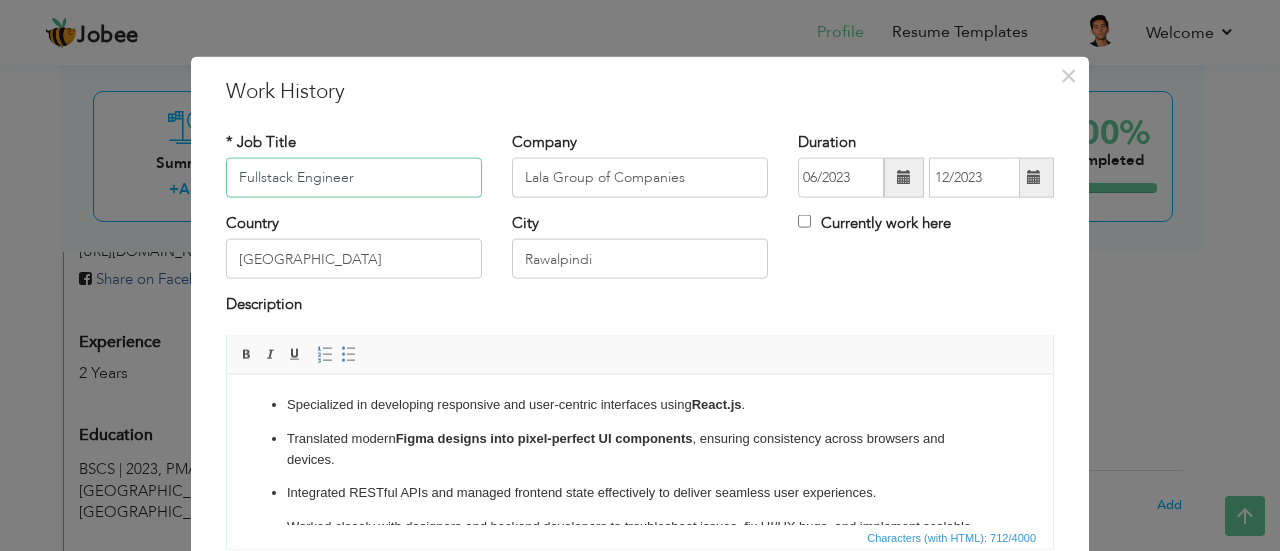 click on "Fullstack Engineer" at bounding box center (354, 178) 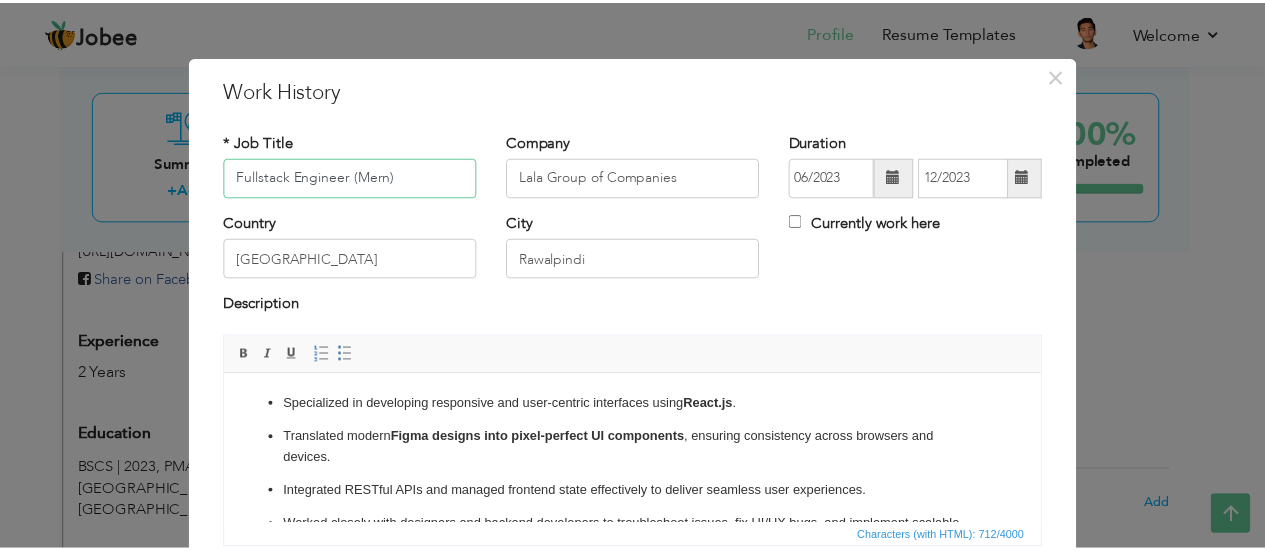 scroll, scrollTop: 158, scrollLeft: 0, axis: vertical 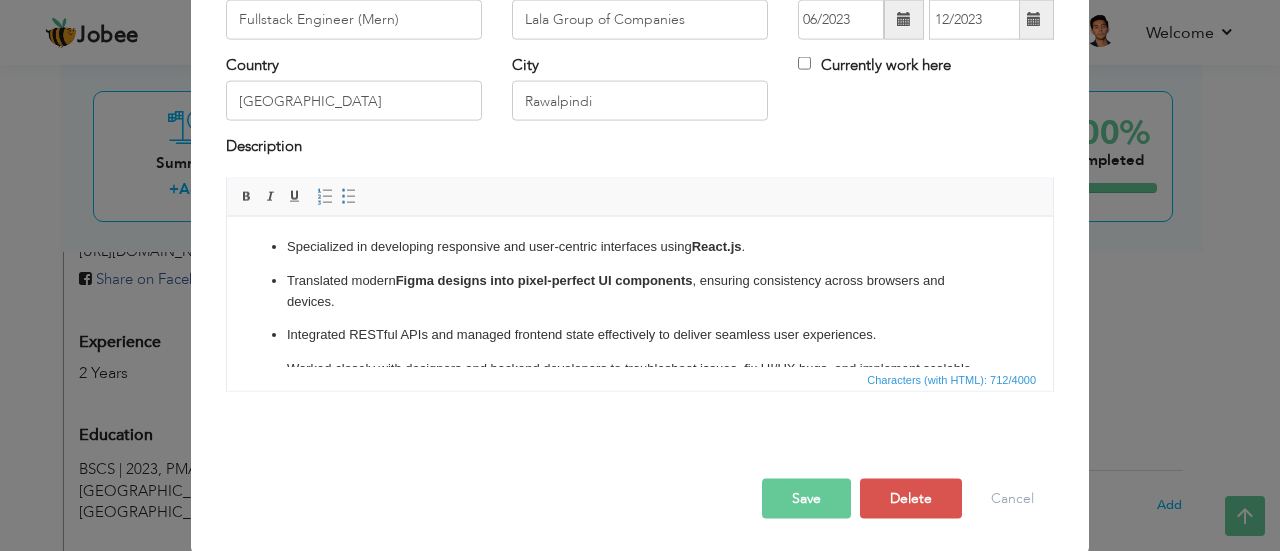 click on "Save" at bounding box center [806, 498] 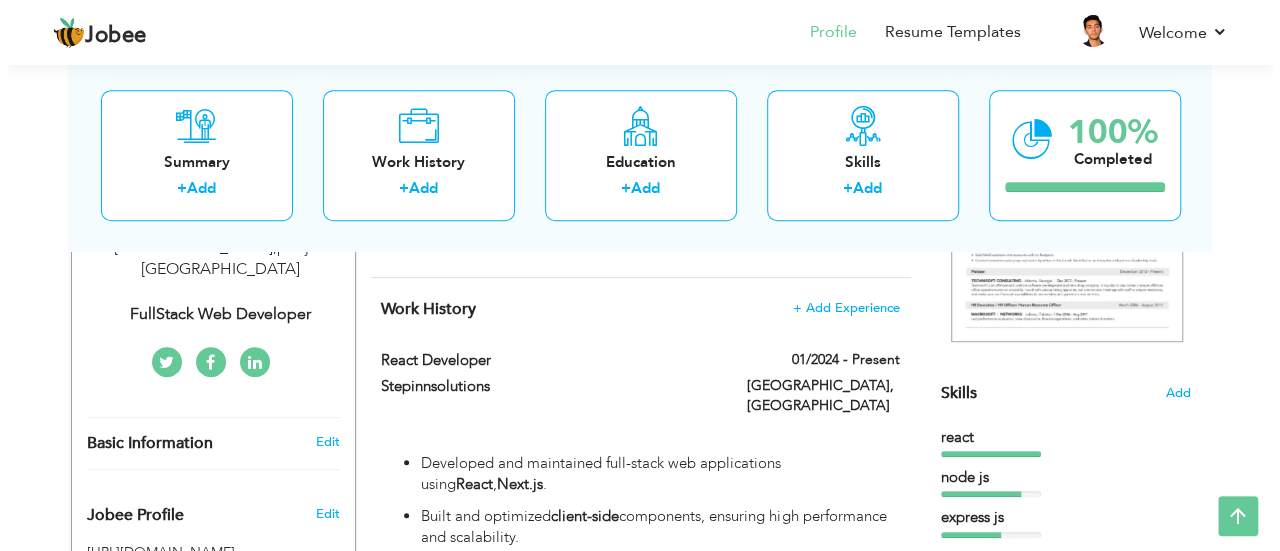 scroll, scrollTop: 385, scrollLeft: 0, axis: vertical 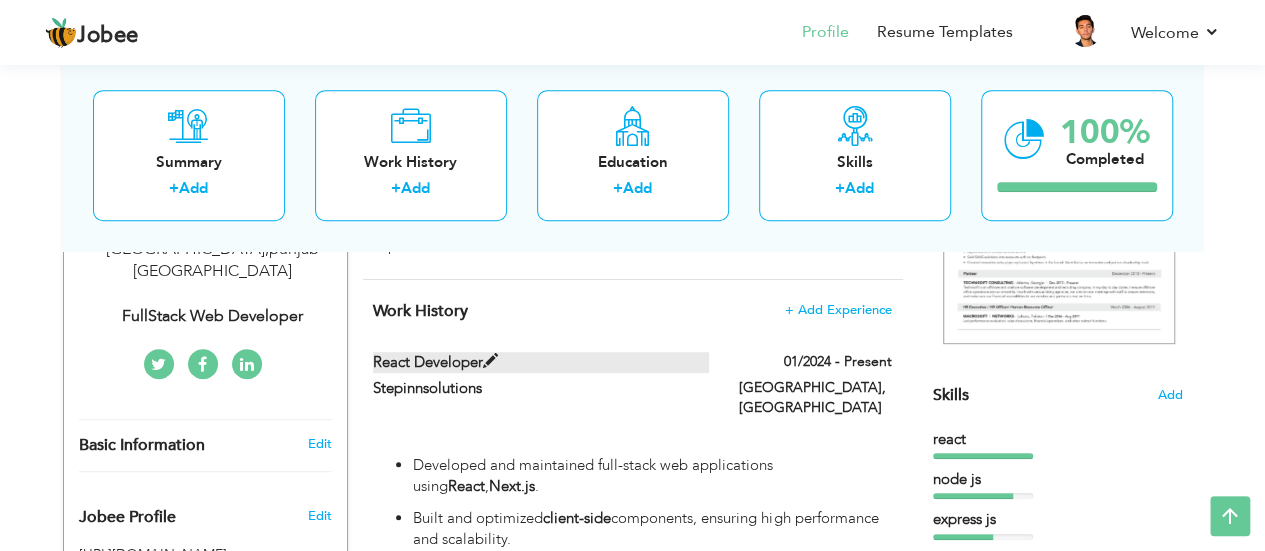 click at bounding box center [490, 361] 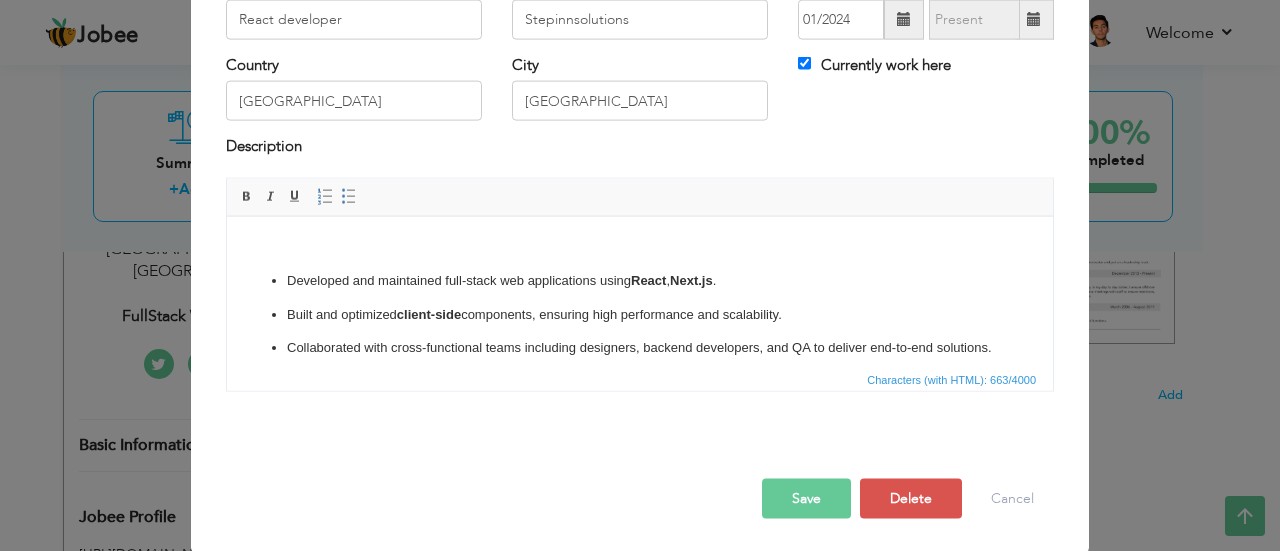 scroll, scrollTop: 0, scrollLeft: 0, axis: both 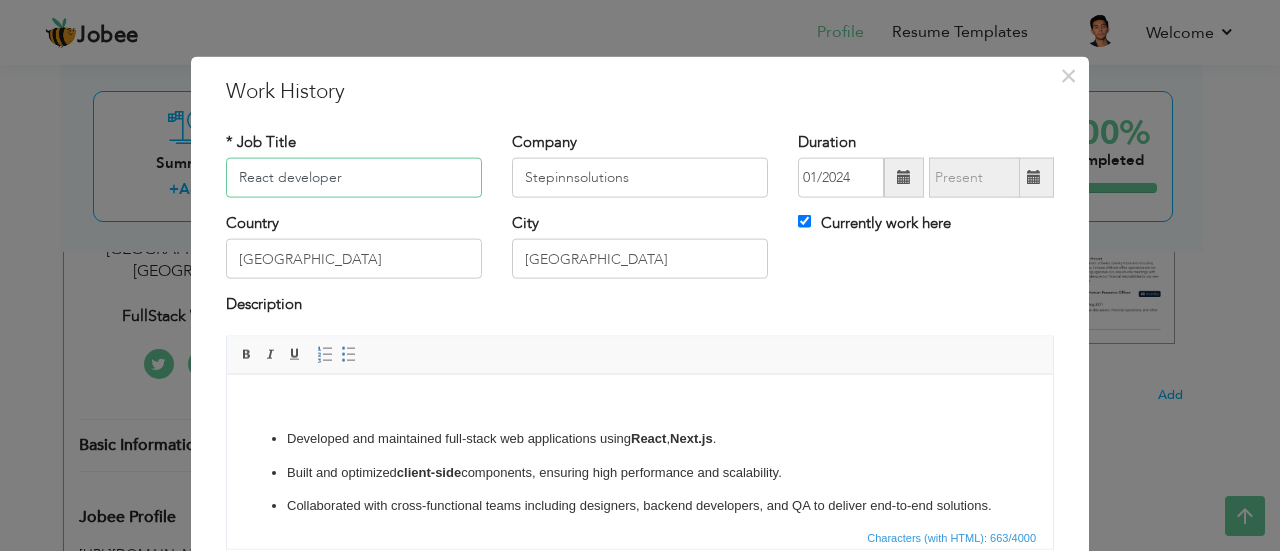 drag, startPoint x: 338, startPoint y: 174, endPoint x: 271, endPoint y: 174, distance: 67 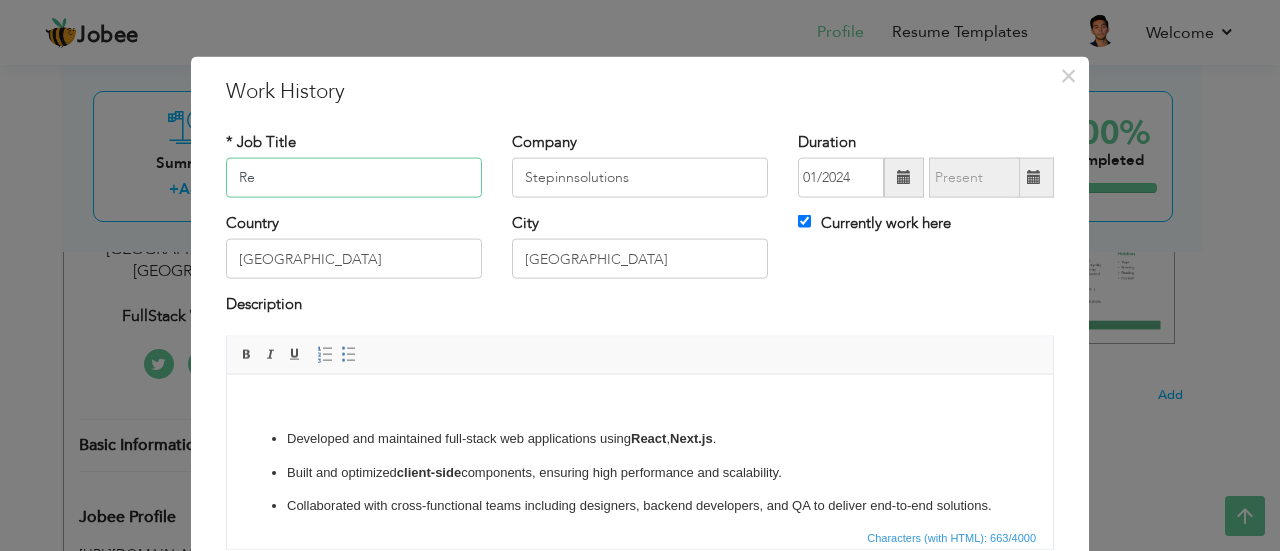 type on "R" 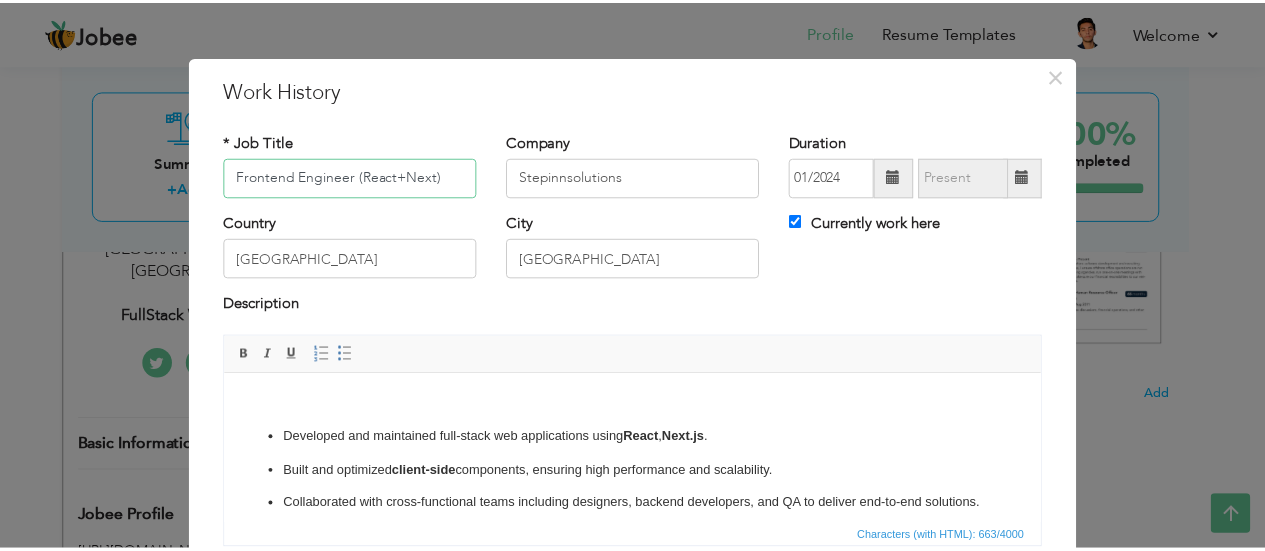 scroll, scrollTop: 158, scrollLeft: 0, axis: vertical 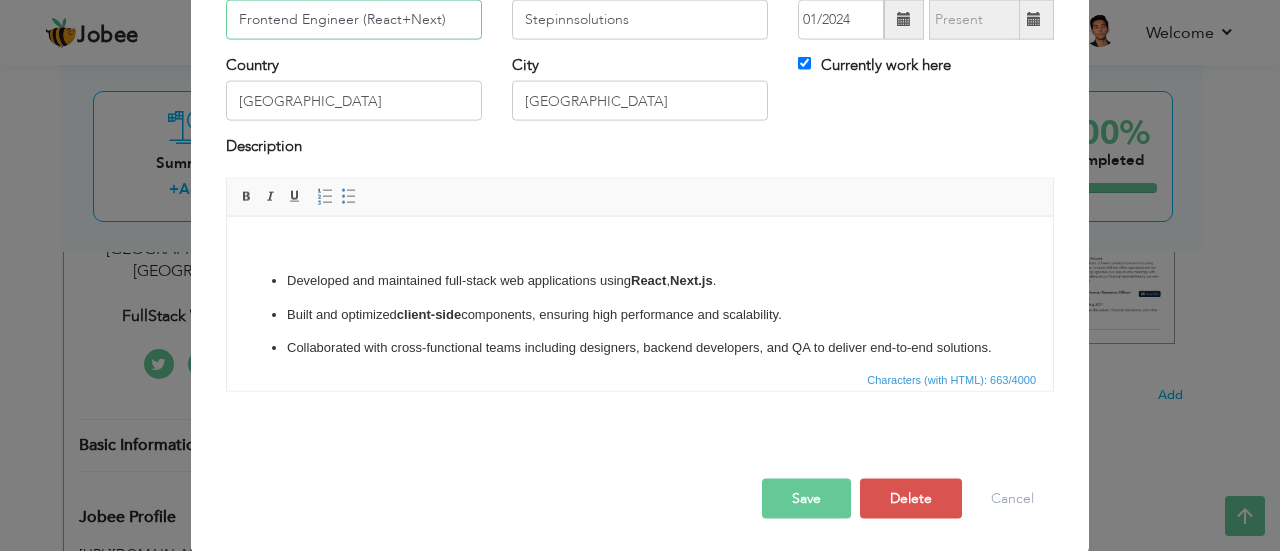 type on "Frontend Engineer (React+Next)" 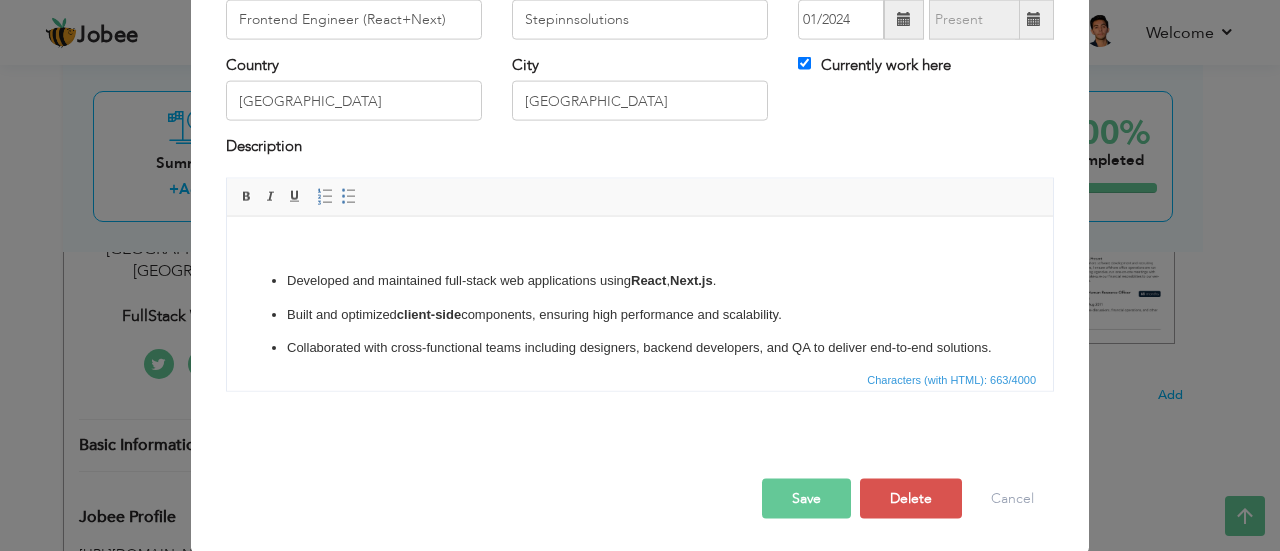 click on "Save" at bounding box center [806, 498] 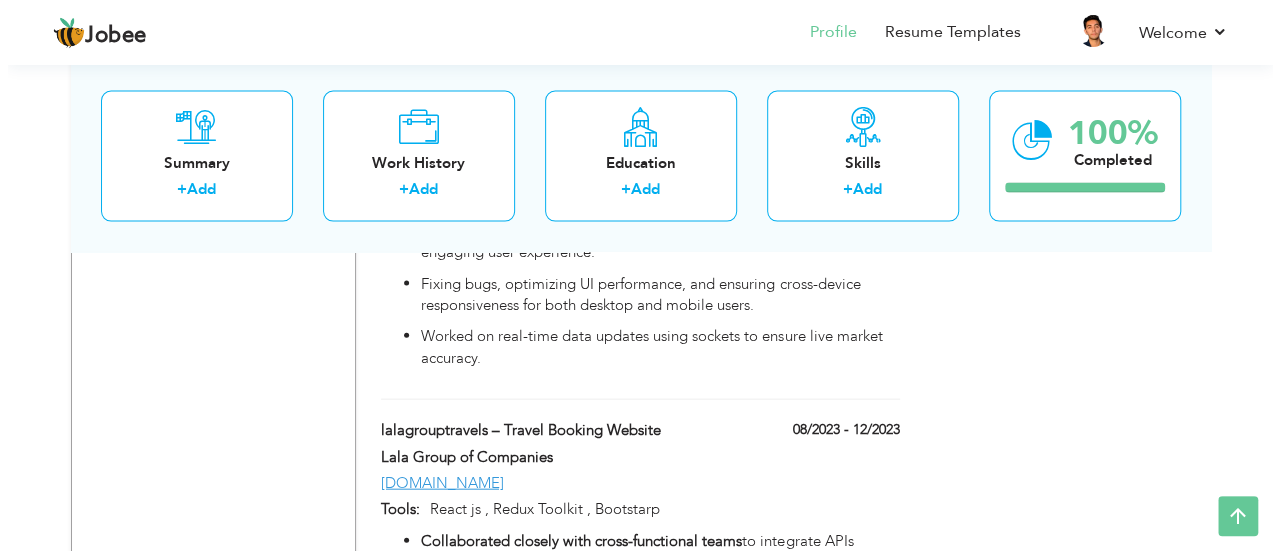 scroll, scrollTop: 2038, scrollLeft: 0, axis: vertical 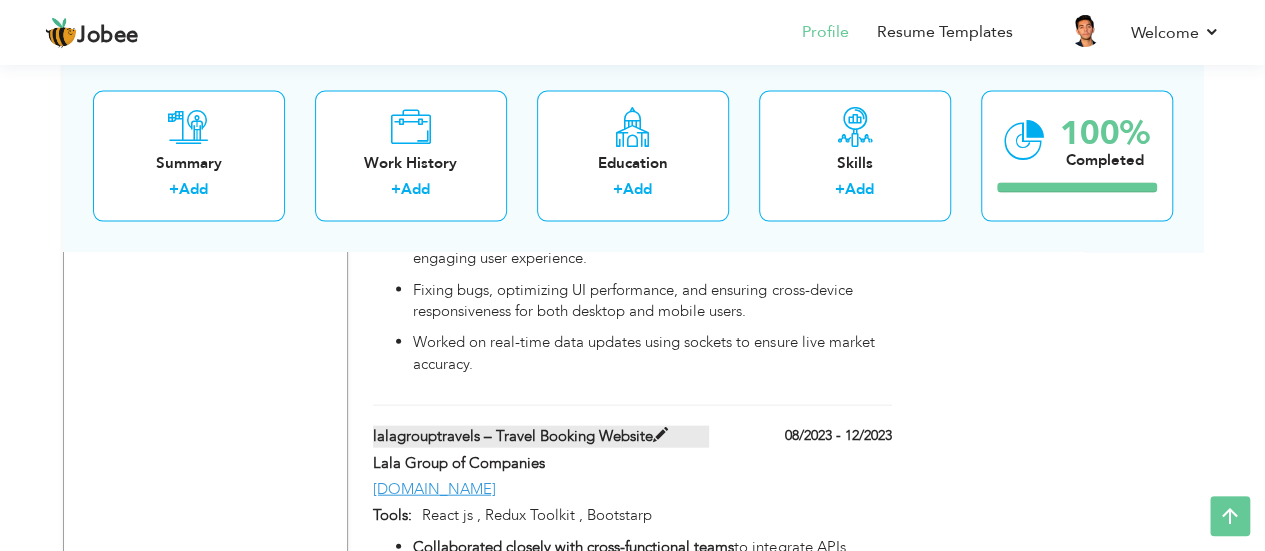 click at bounding box center (660, 435) 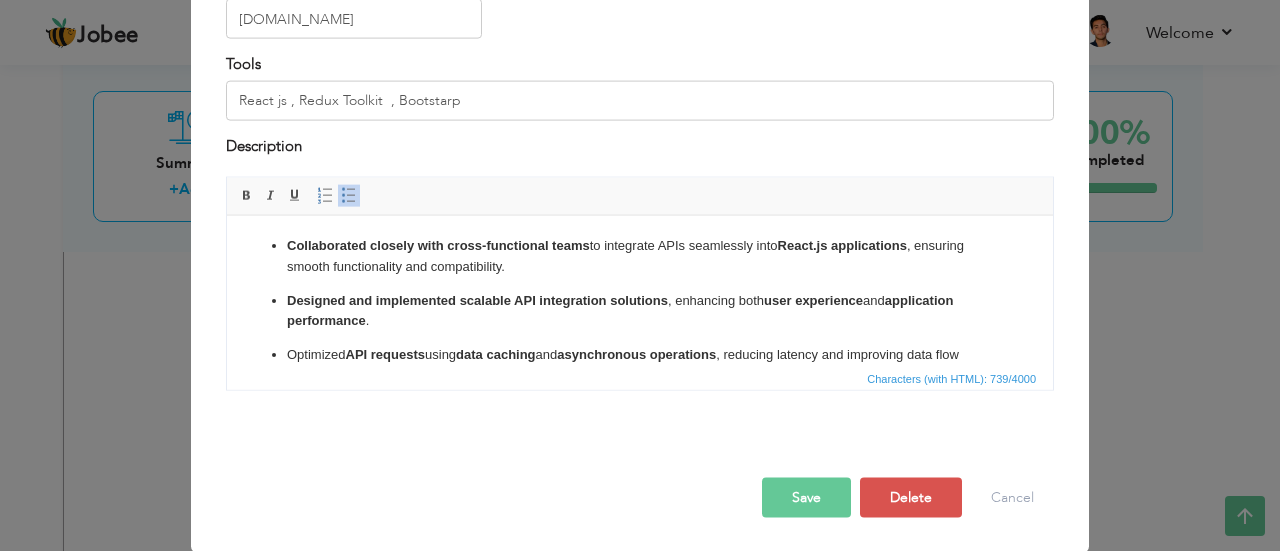scroll, scrollTop: 0, scrollLeft: 0, axis: both 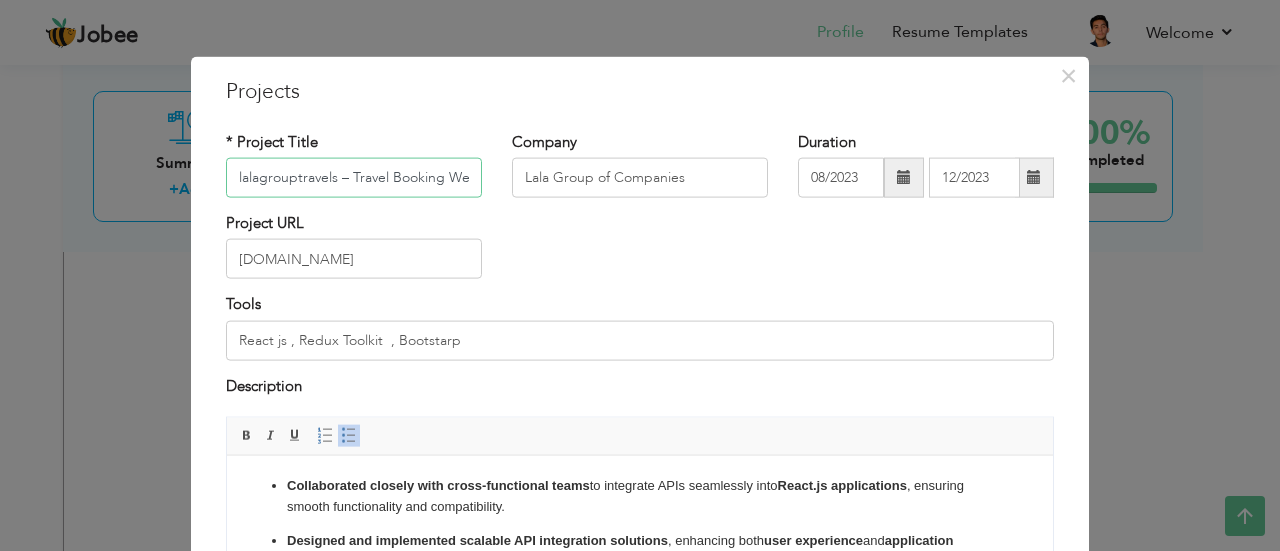 drag, startPoint x: 312, startPoint y: 176, endPoint x: 215, endPoint y: 169, distance: 97.25225 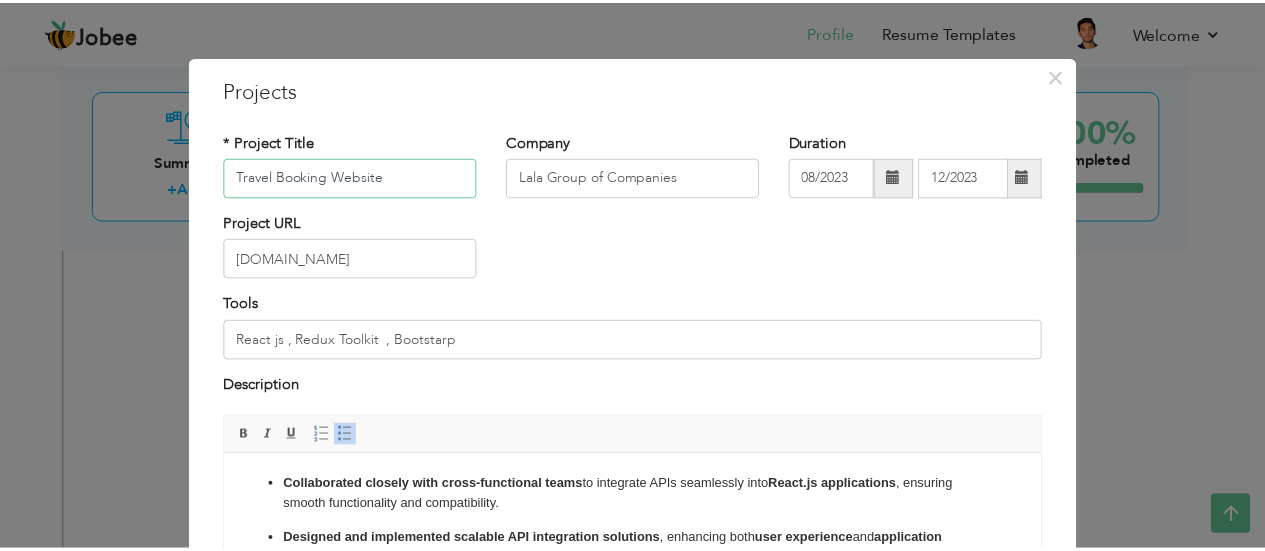 scroll, scrollTop: 240, scrollLeft: 0, axis: vertical 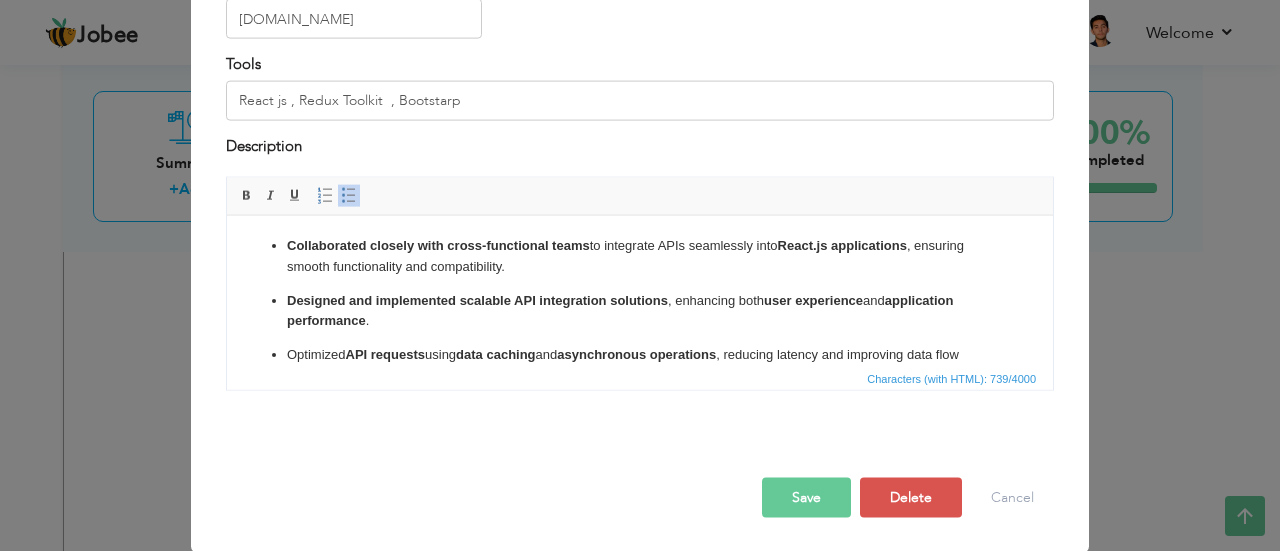 type on "Travel Booking Website" 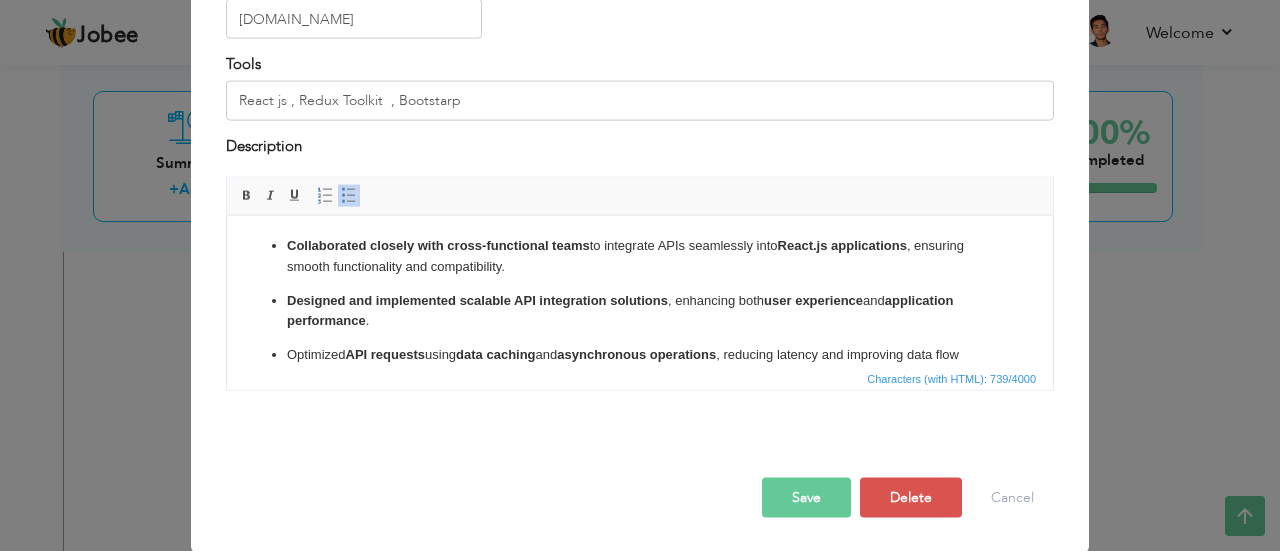 click on "Save" at bounding box center (806, 498) 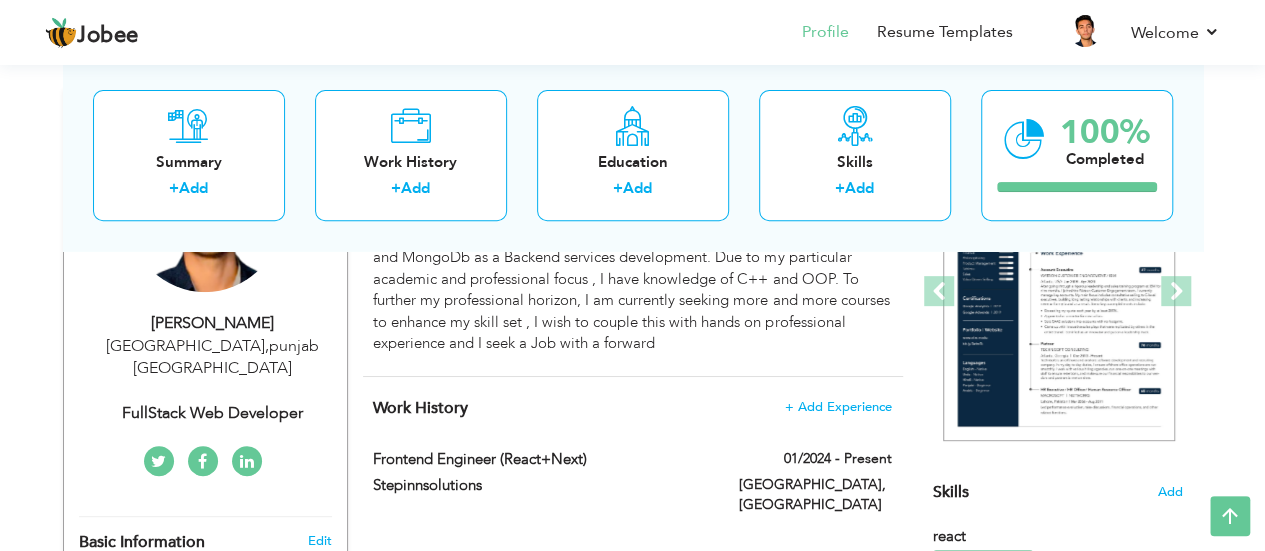 scroll, scrollTop: 288, scrollLeft: 0, axis: vertical 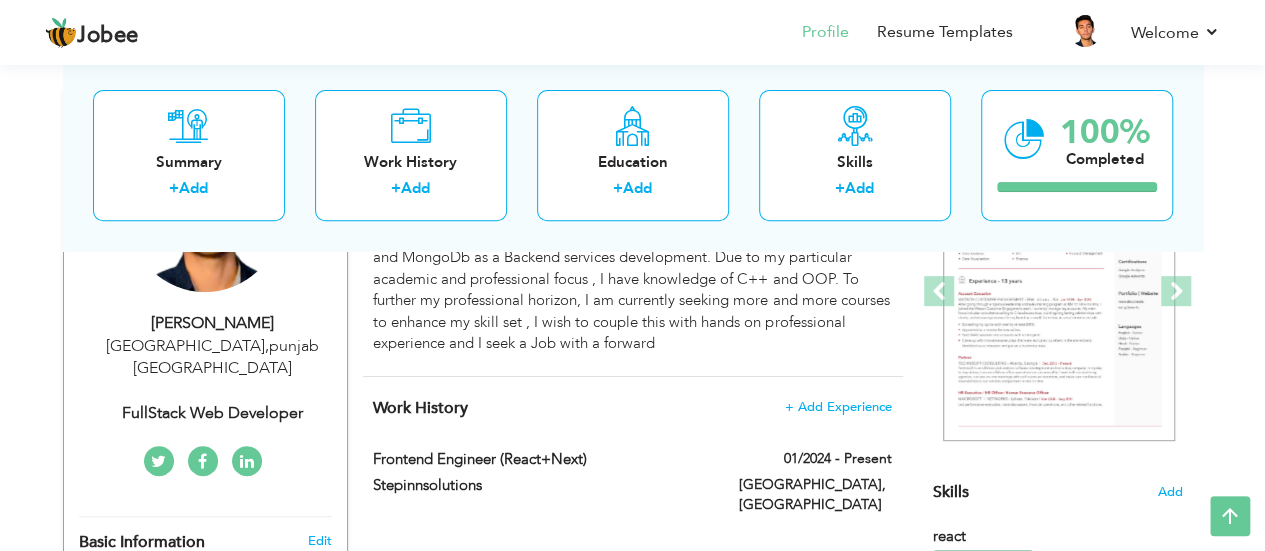 click at bounding box center (247, 462) 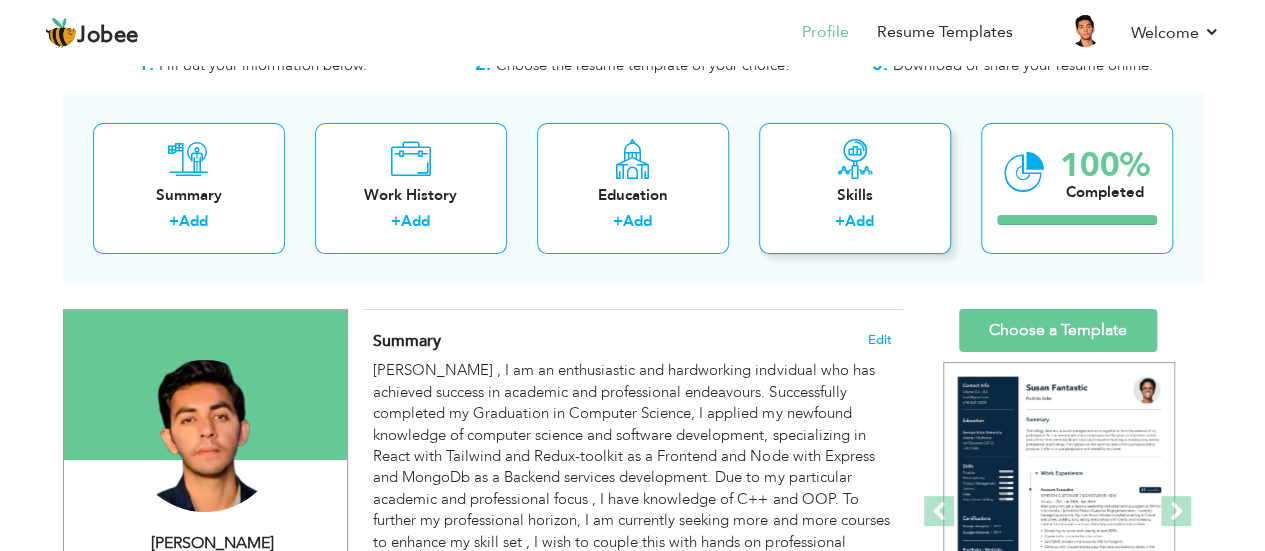 scroll, scrollTop: 0, scrollLeft: 0, axis: both 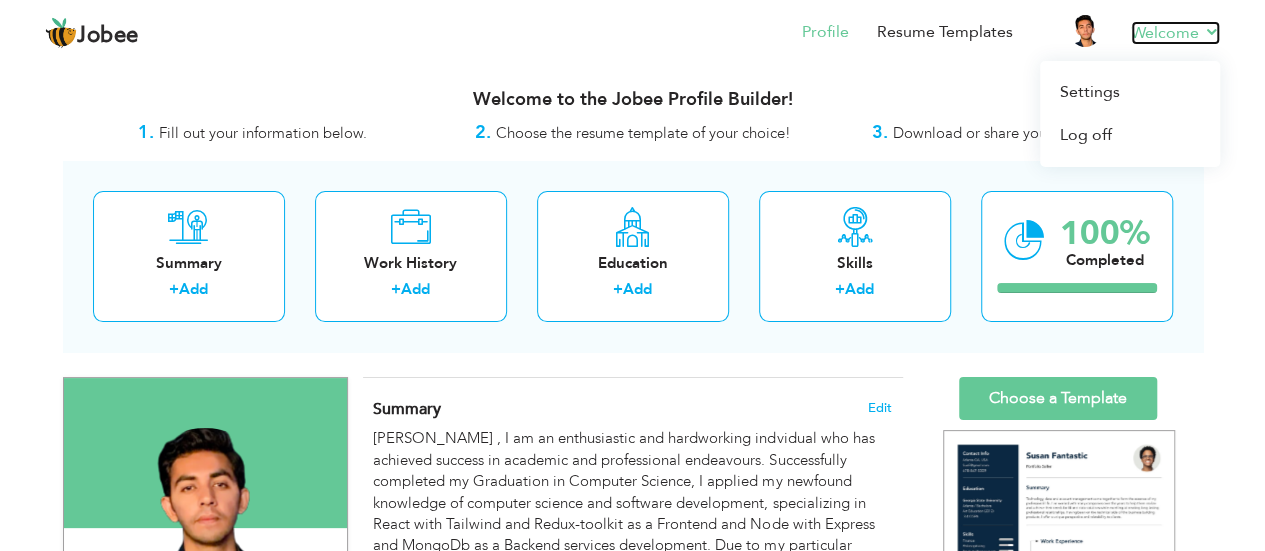 click on "Welcome" at bounding box center (1175, 33) 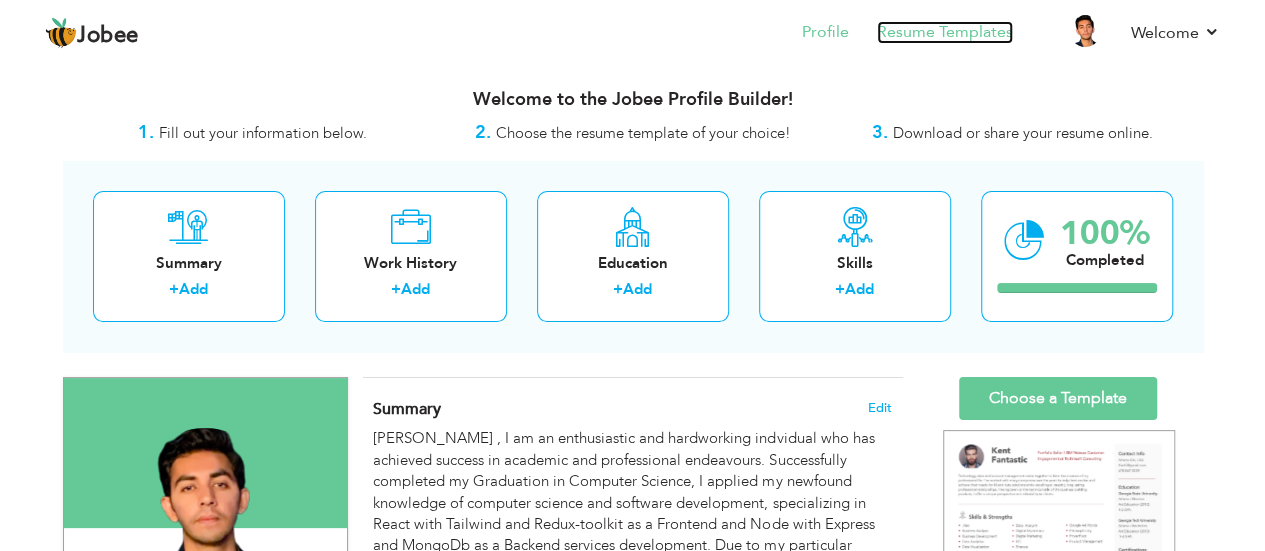 click on "Resume Templates" at bounding box center [945, 32] 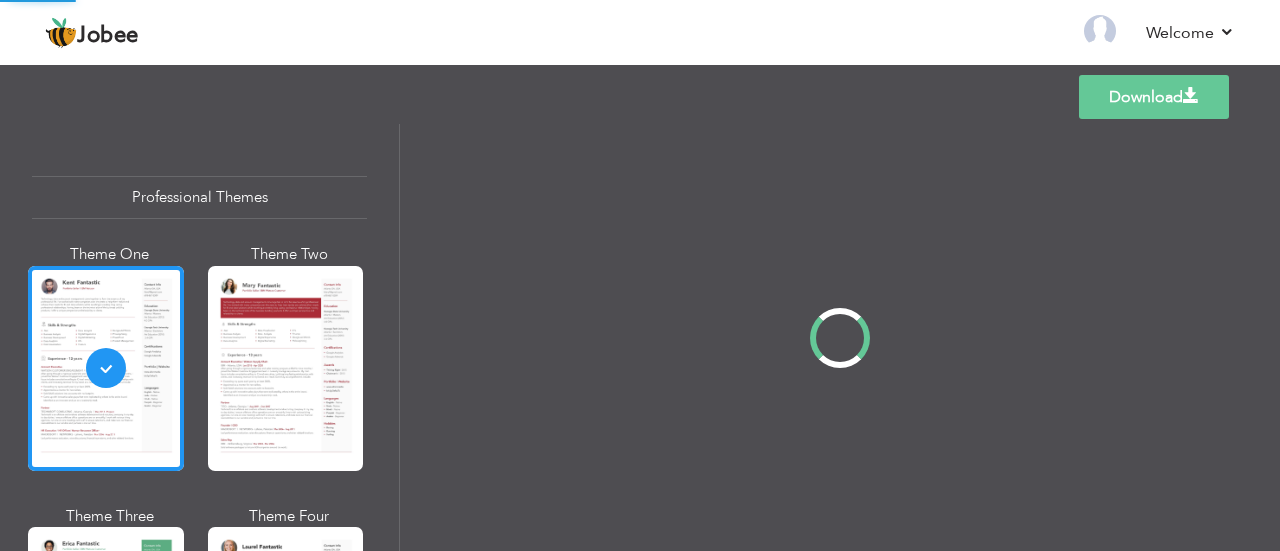 scroll, scrollTop: 0, scrollLeft: 0, axis: both 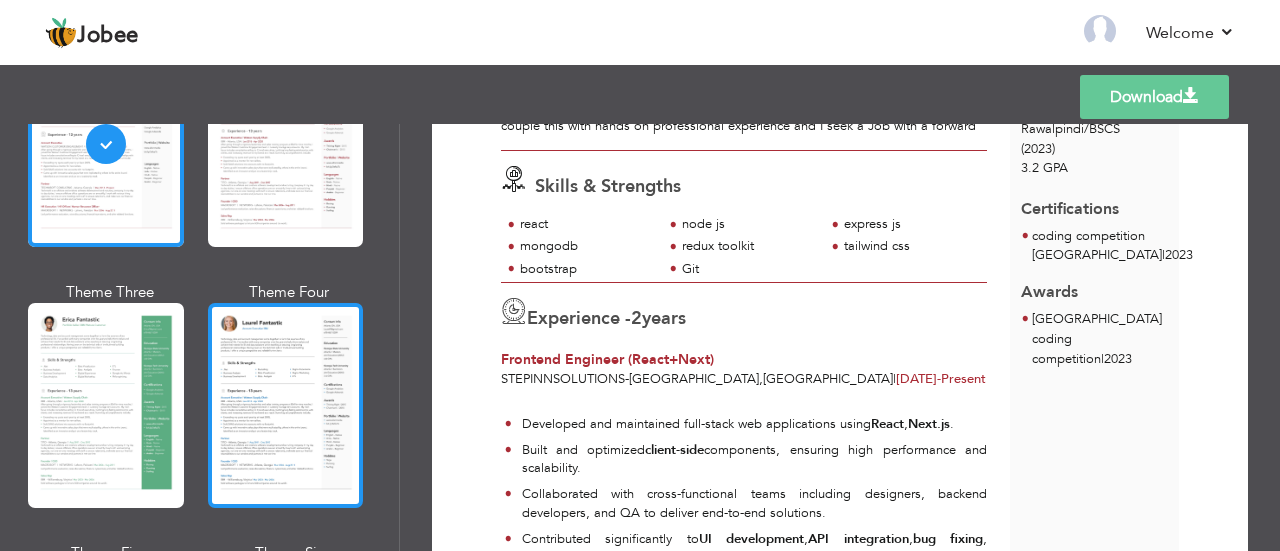 click at bounding box center (286, 405) 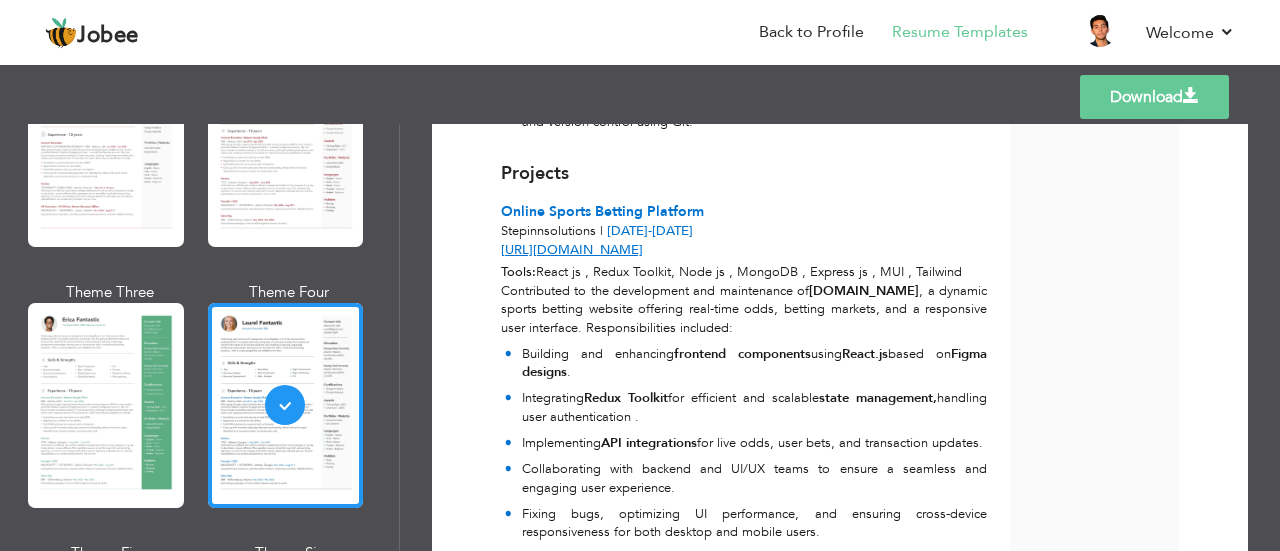 scroll, scrollTop: 1316, scrollLeft: 0, axis: vertical 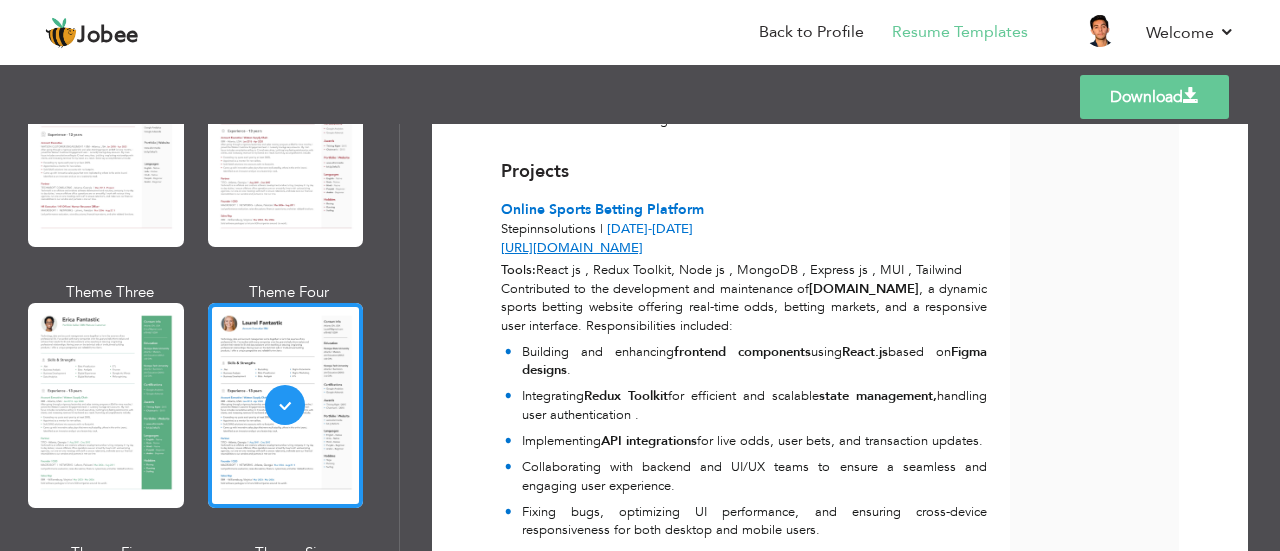 click on "Download" at bounding box center [1154, 97] 